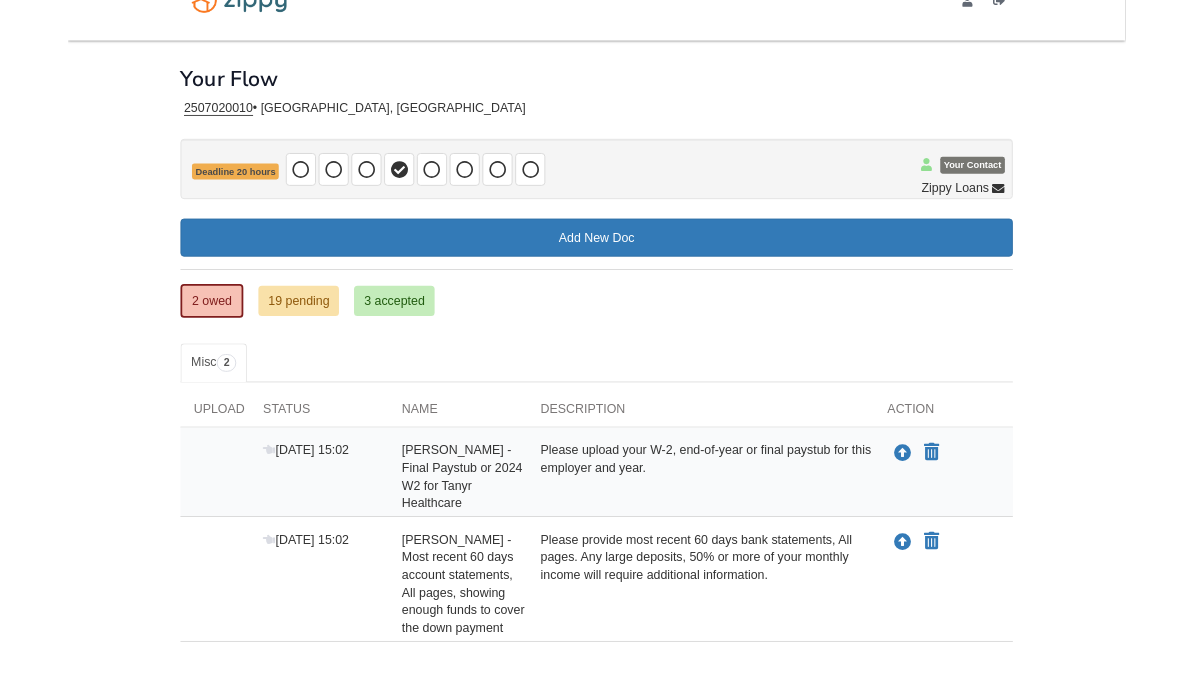 scroll, scrollTop: 133, scrollLeft: 0, axis: vertical 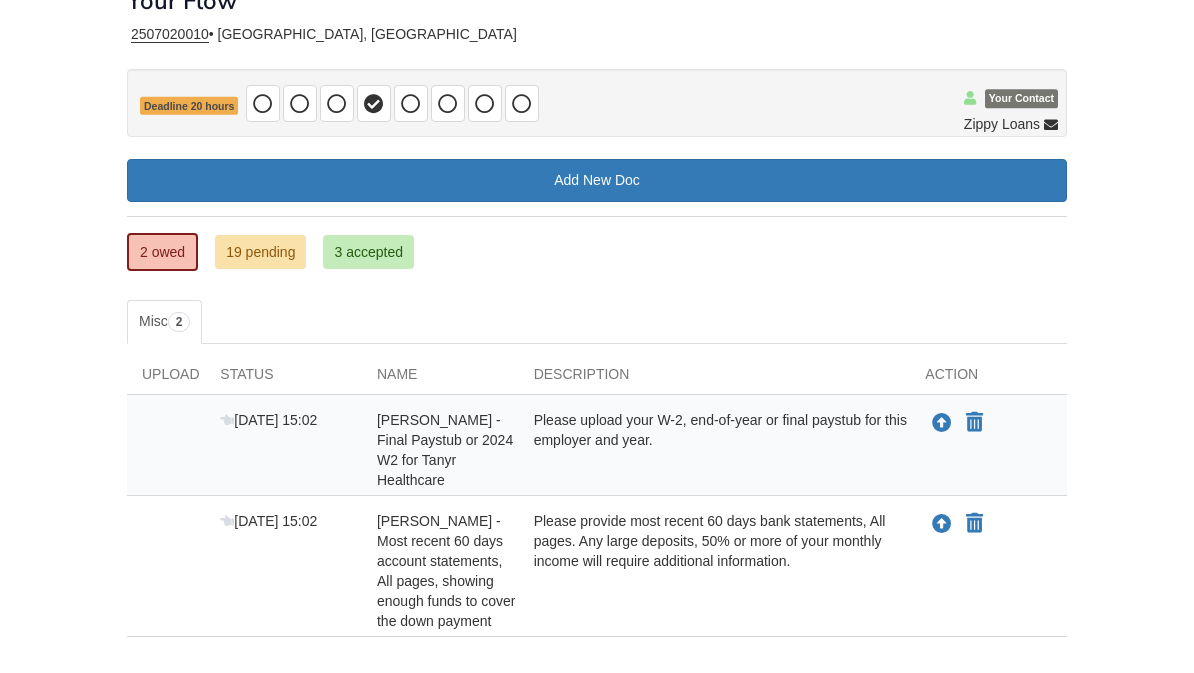 click on "19 pending" at bounding box center (260, 252) 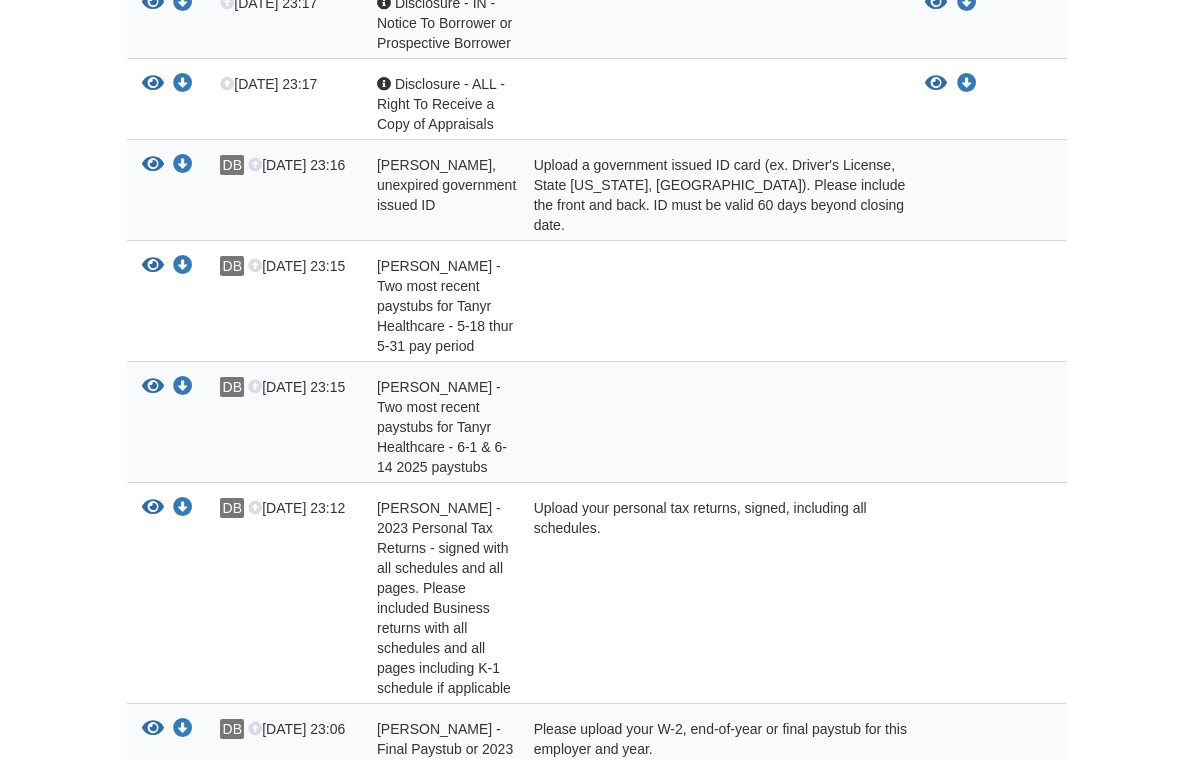 scroll, scrollTop: 549, scrollLeft: 0, axis: vertical 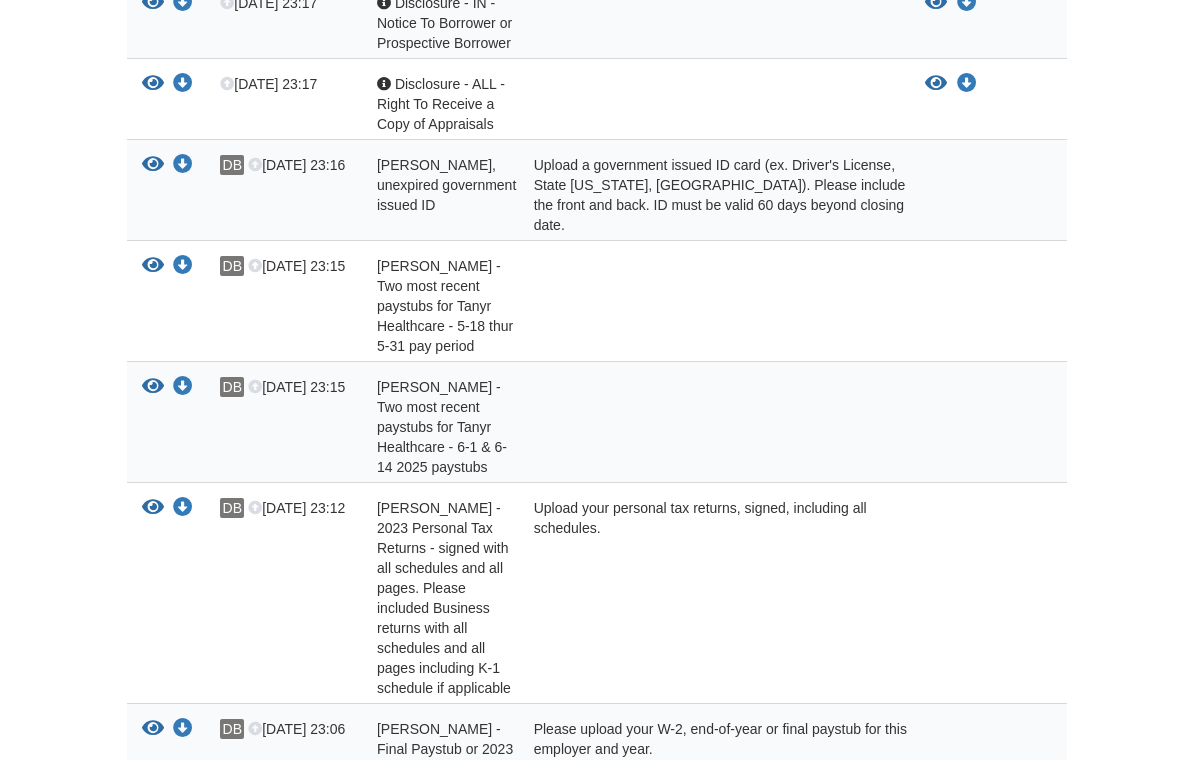click at bounding box center [988, 599] 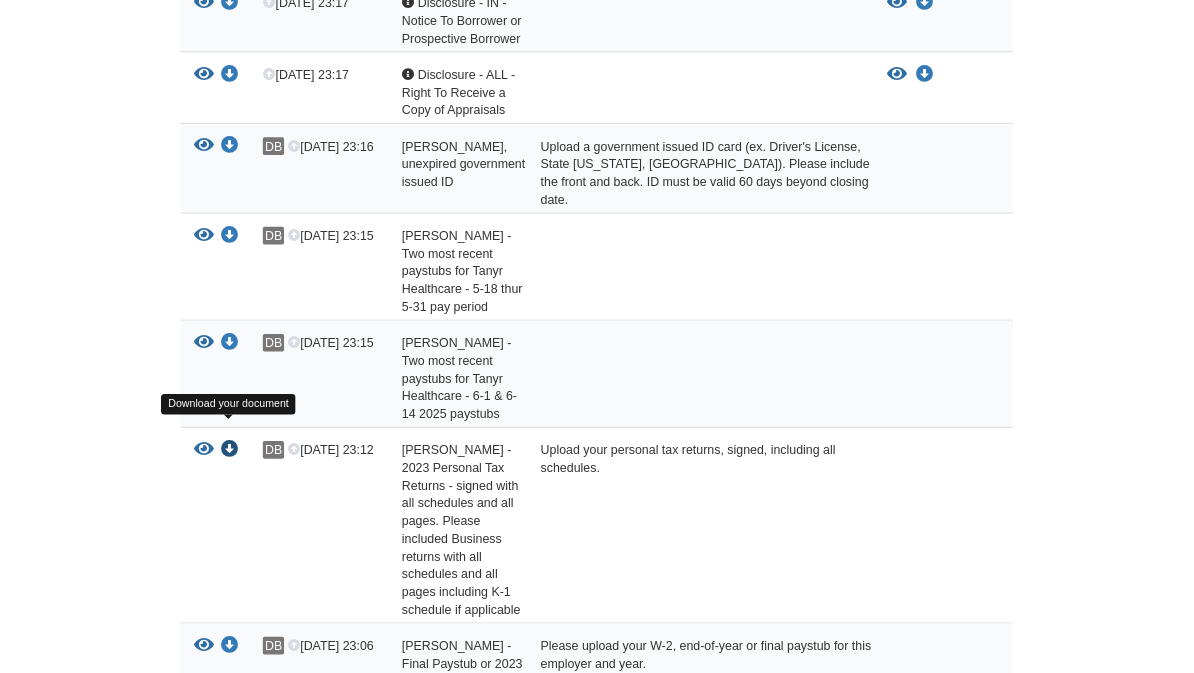 scroll, scrollTop: 550, scrollLeft: 0, axis: vertical 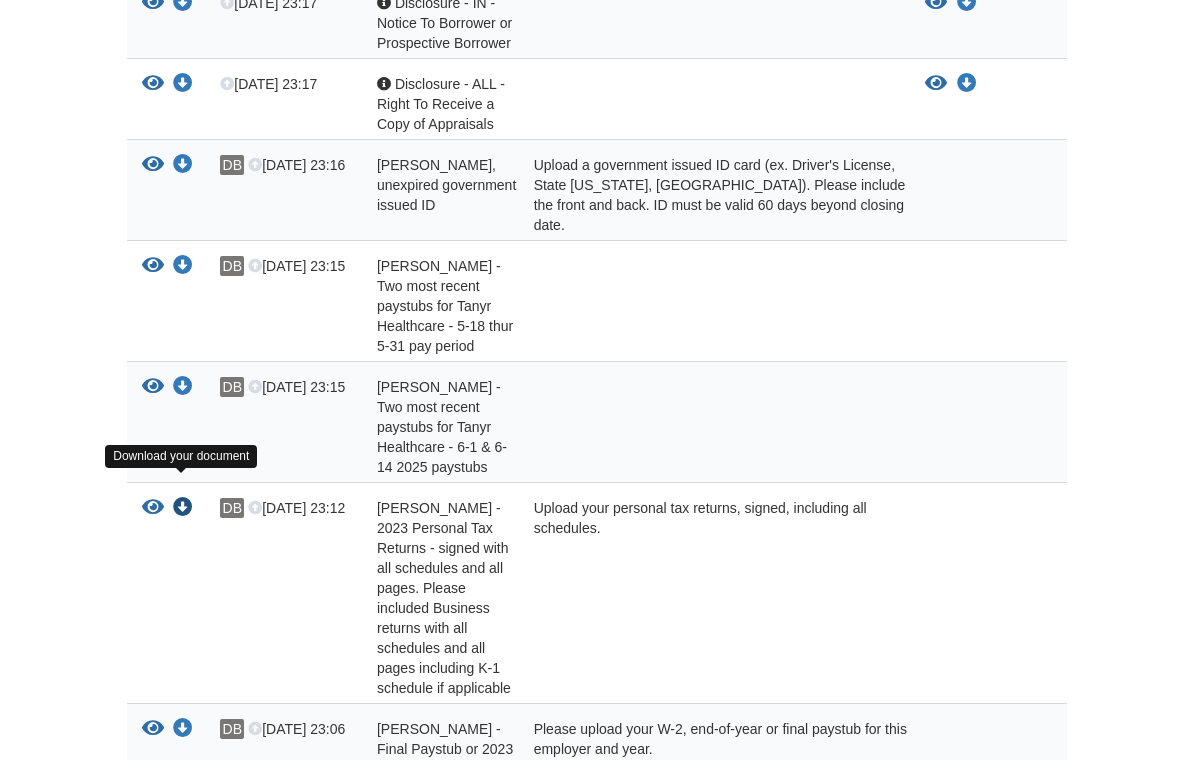 click at bounding box center [183, 508] 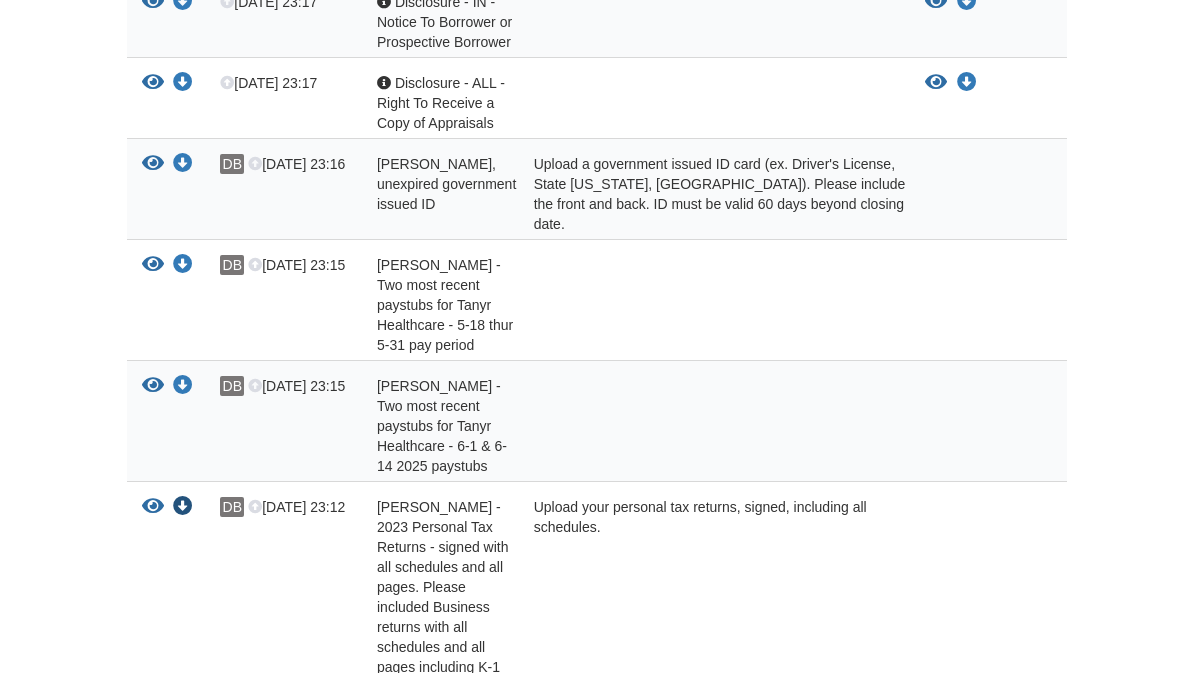 scroll, scrollTop: 637, scrollLeft: 0, axis: vertical 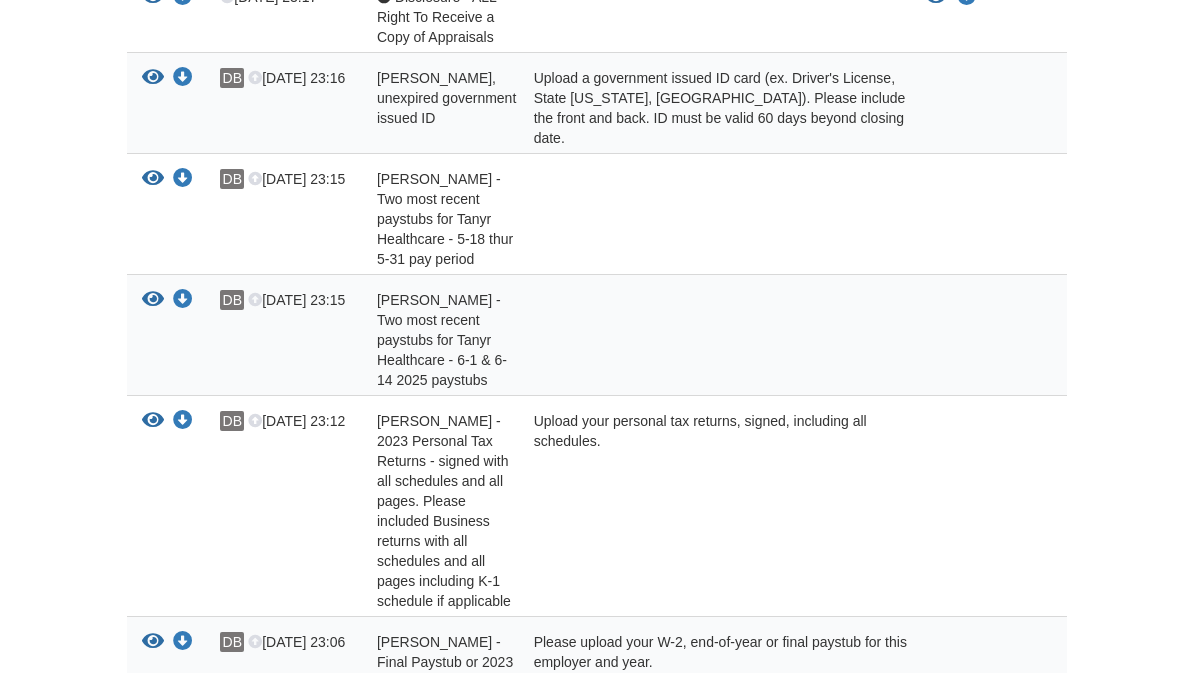click at bounding box center (988, 511) 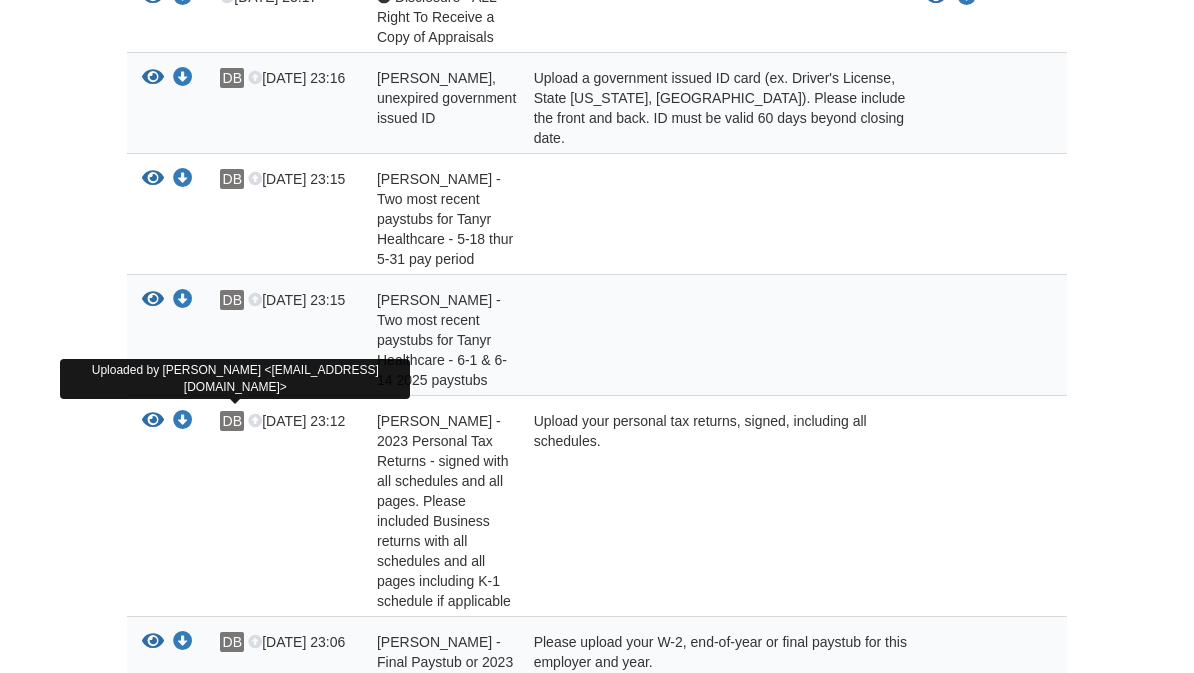 click on "DB" at bounding box center [232, 421] 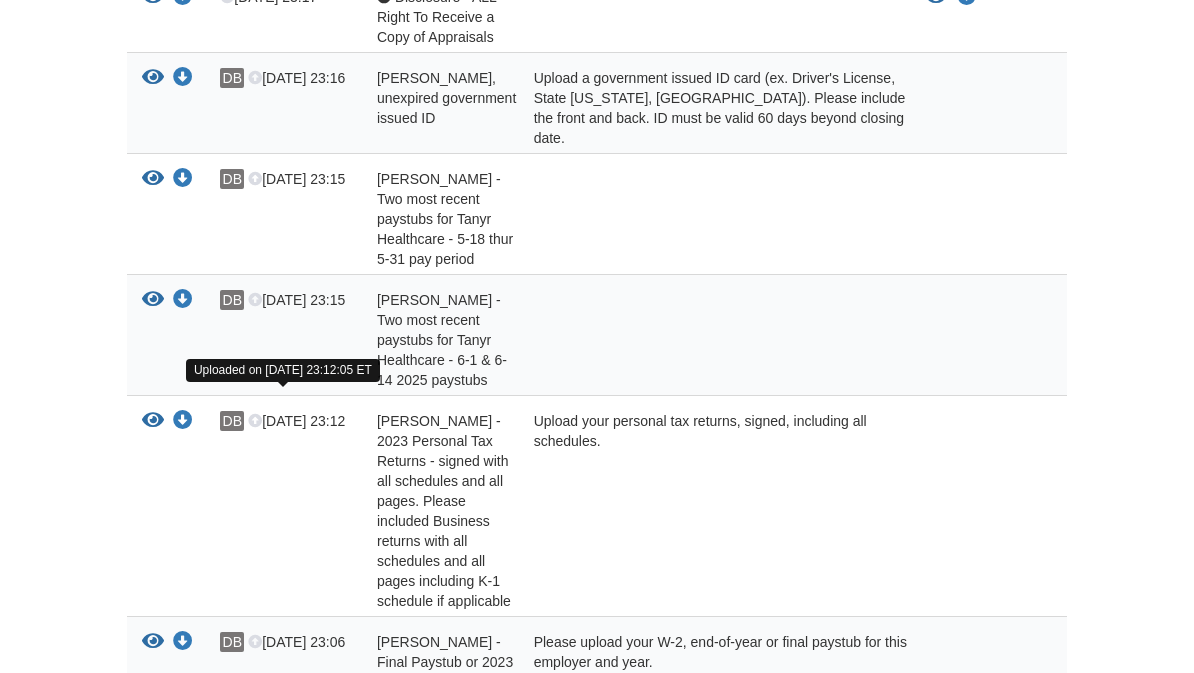click on "Jul 10 23:12" at bounding box center (296, 421) 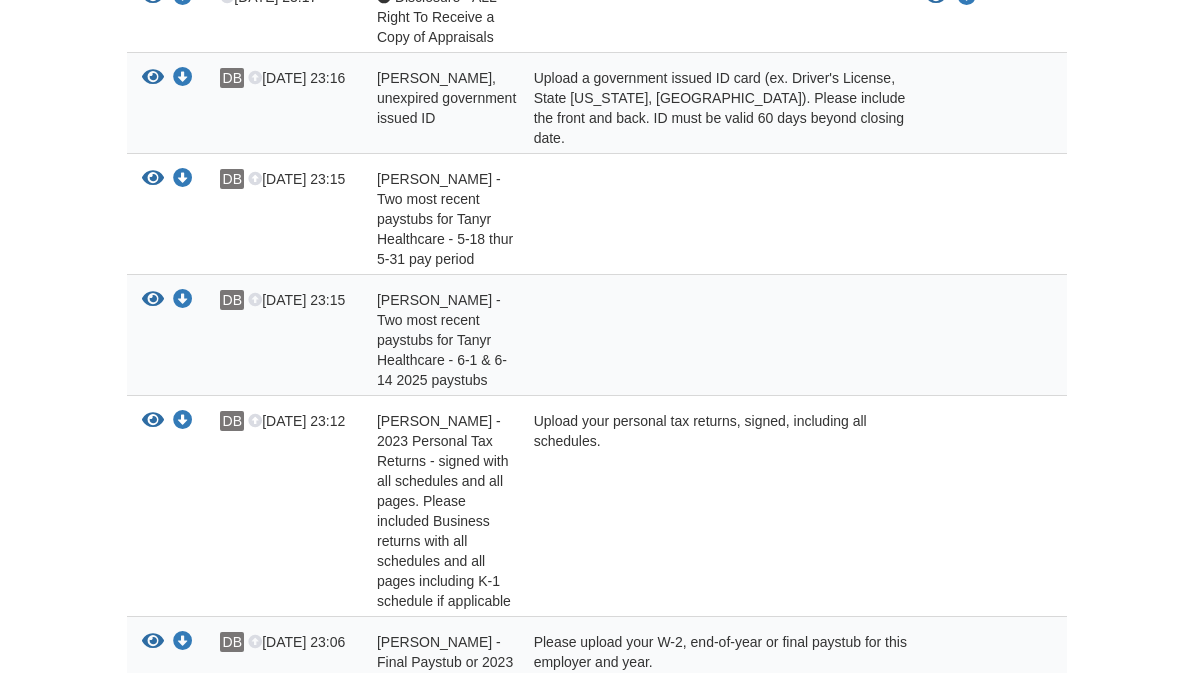 click on "Upload your personal tax returns, signed, including all schedules." at bounding box center (715, 511) 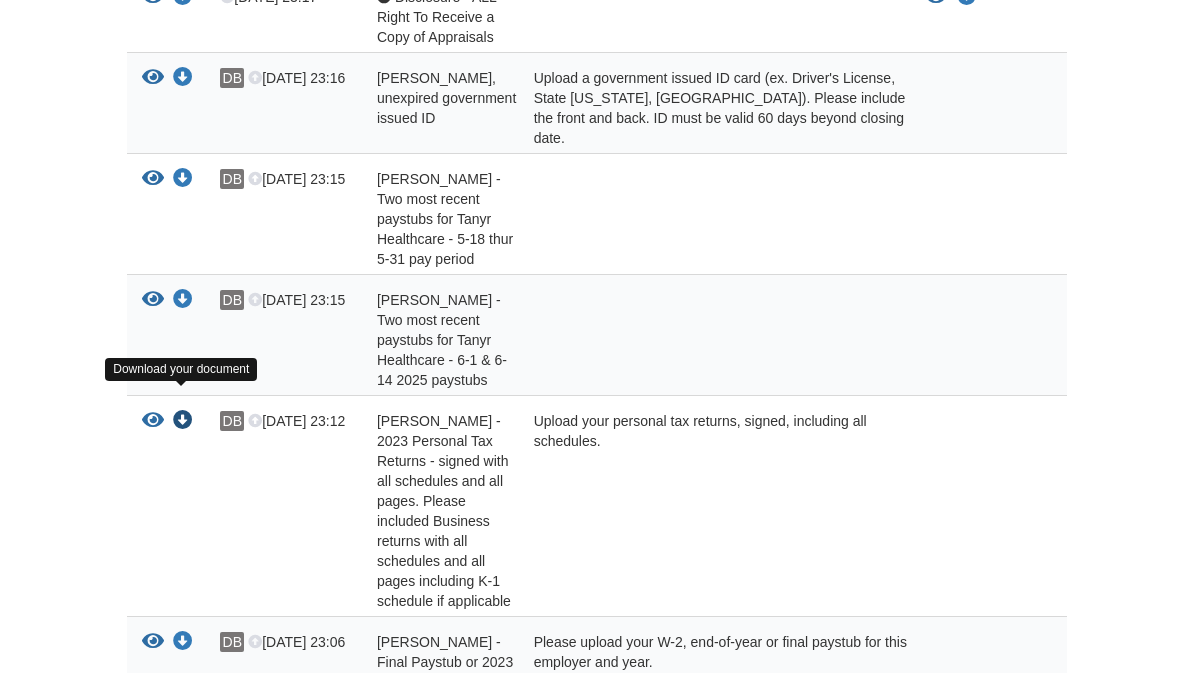 click at bounding box center (183, 421) 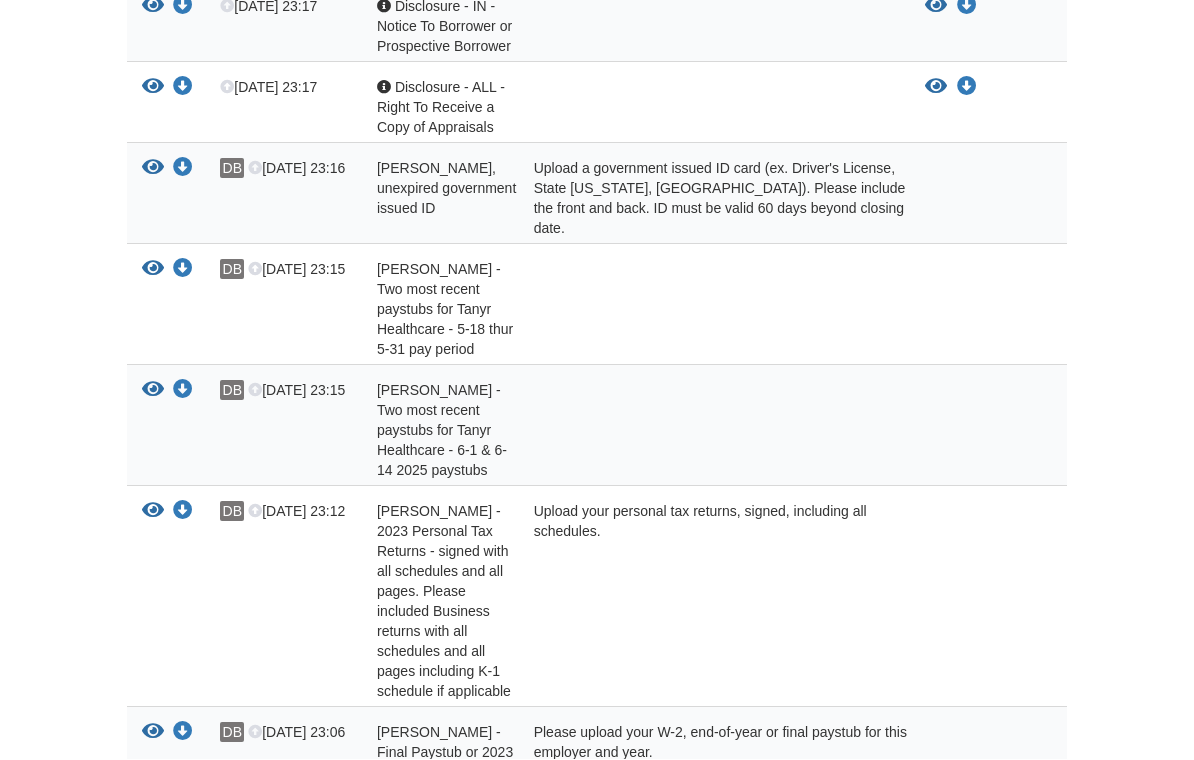 scroll, scrollTop: 547, scrollLeft: 0, axis: vertical 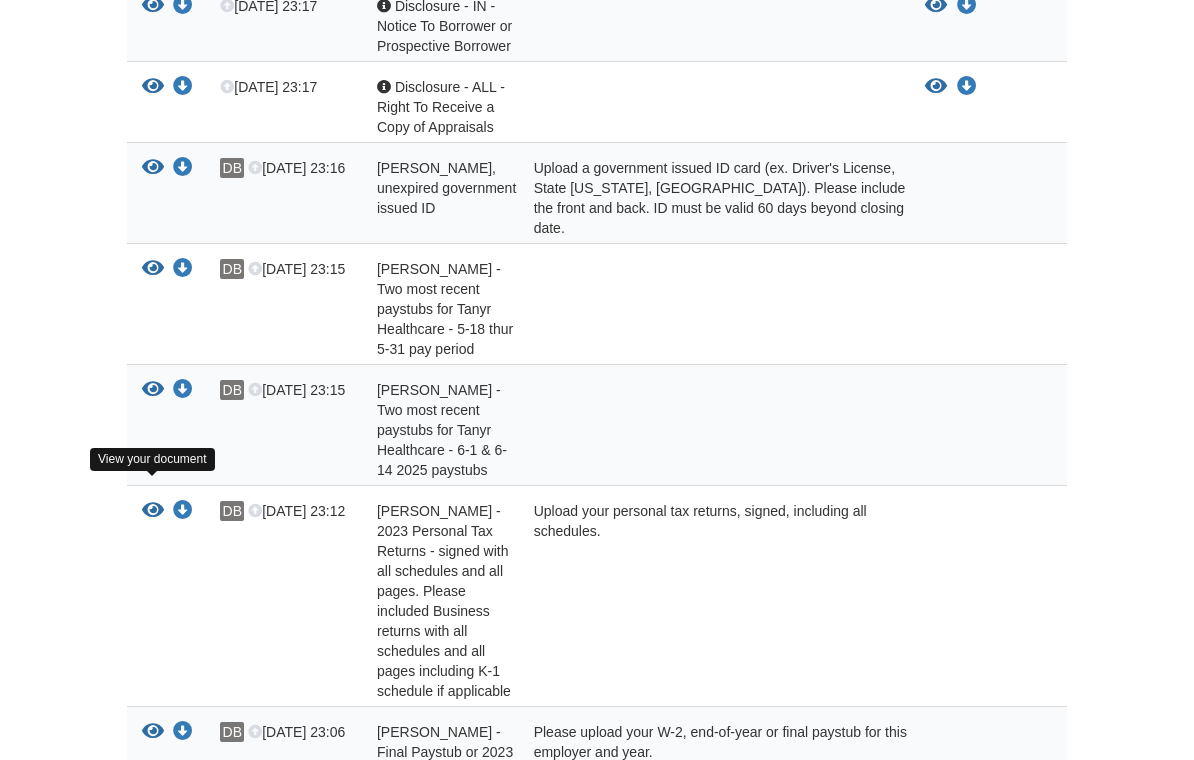 click at bounding box center (153, 511) 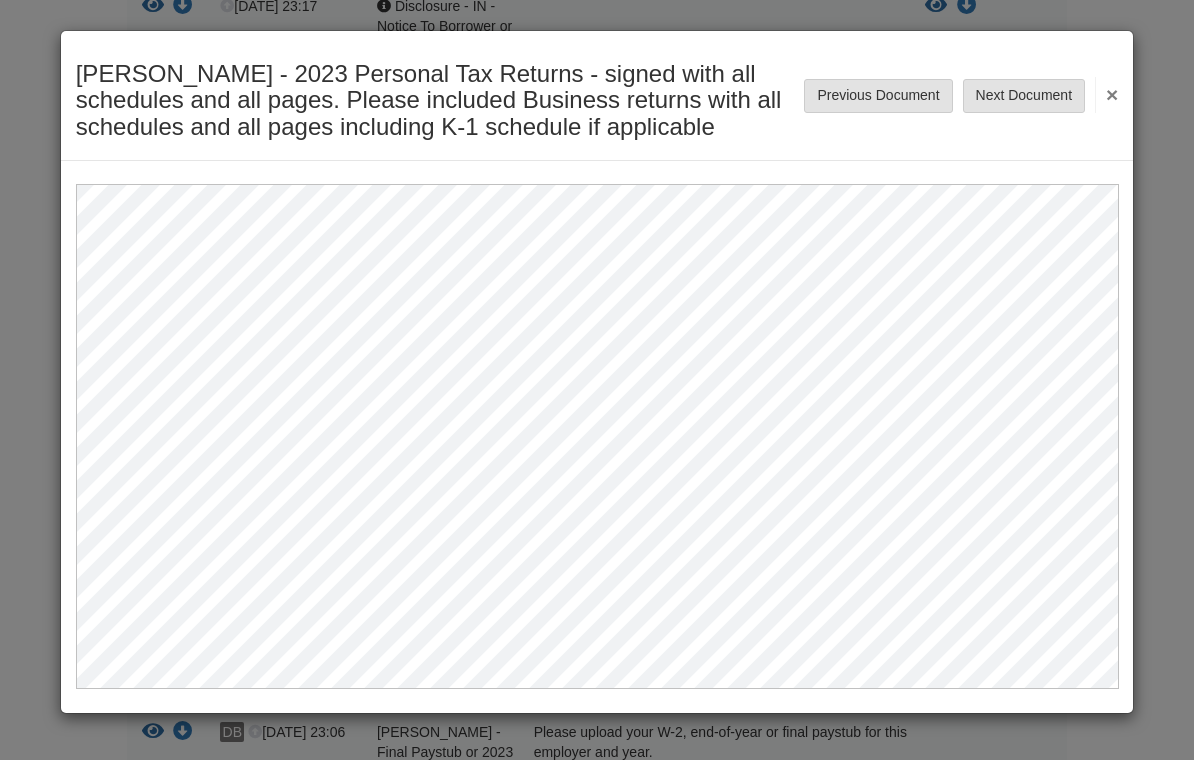 scroll, scrollTop: 546, scrollLeft: 0, axis: vertical 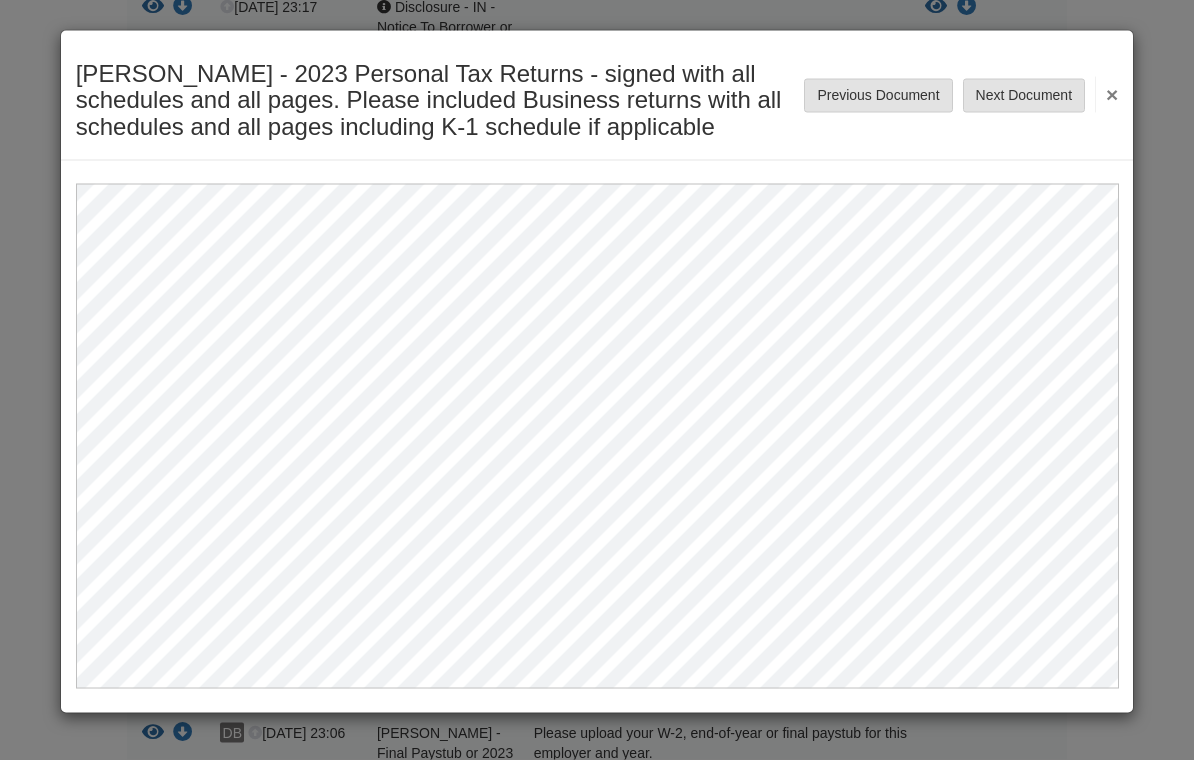 click on "Next Document" at bounding box center [1024, 96] 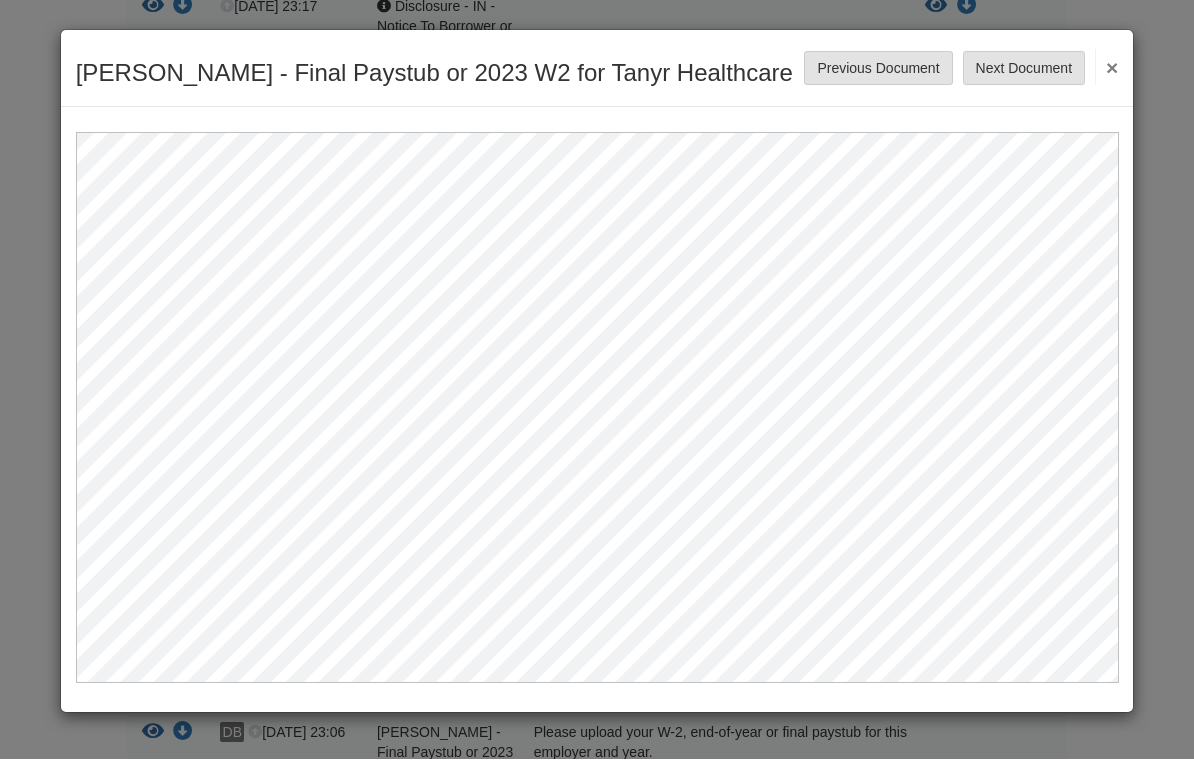 scroll, scrollTop: 547, scrollLeft: 0, axis: vertical 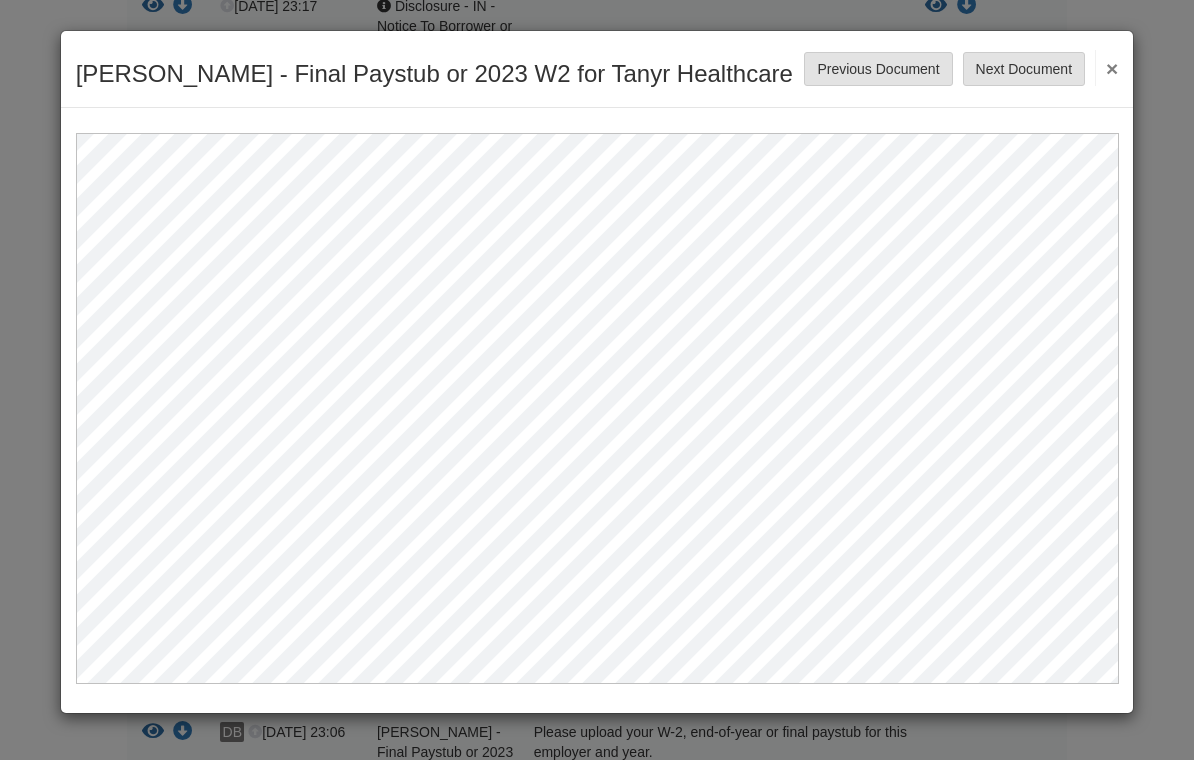 click on "×" at bounding box center [1106, 68] 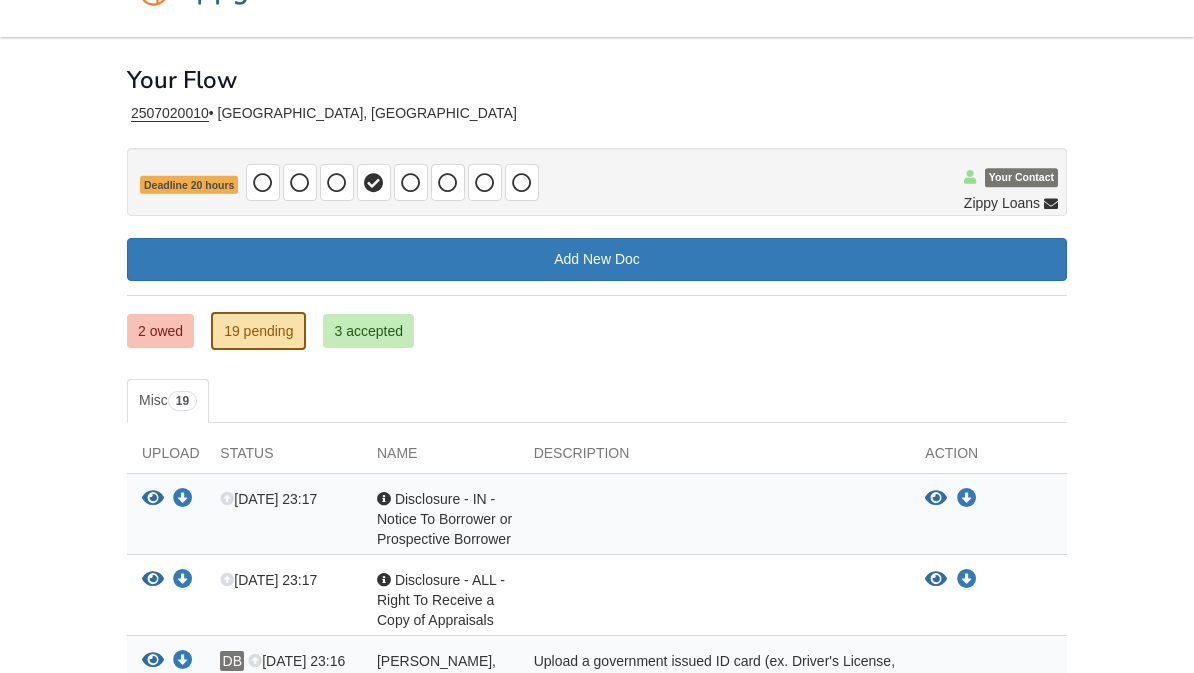 scroll, scrollTop: 0, scrollLeft: 0, axis: both 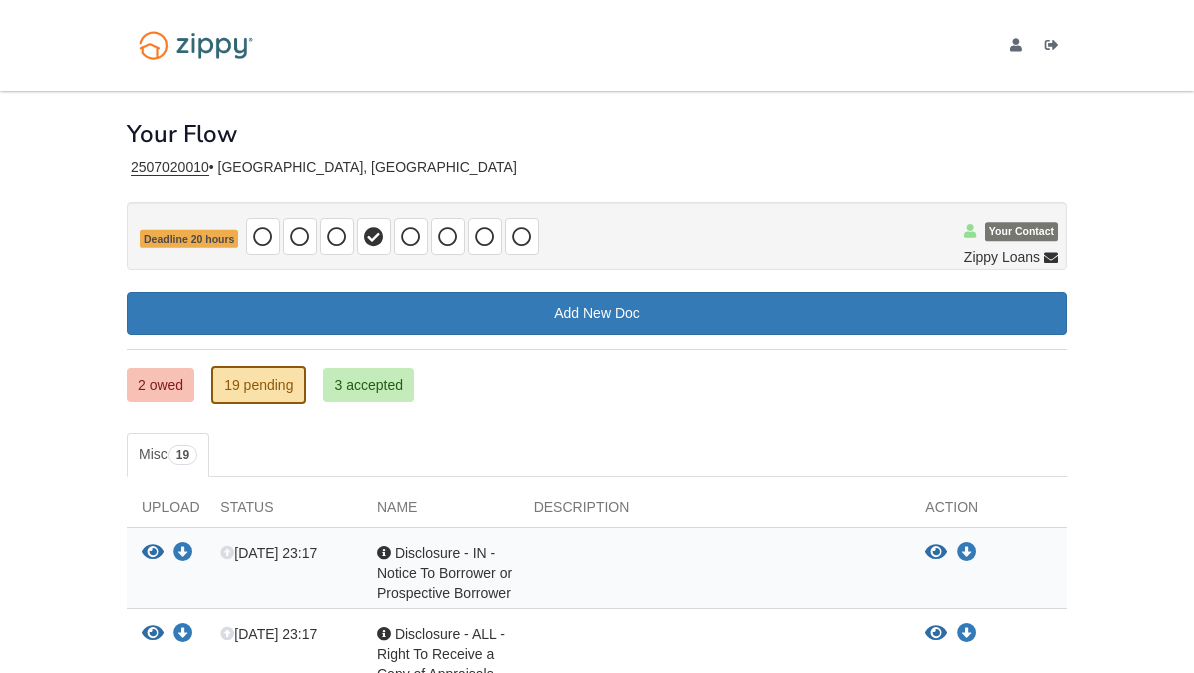click on "2 owed" at bounding box center [160, 385] 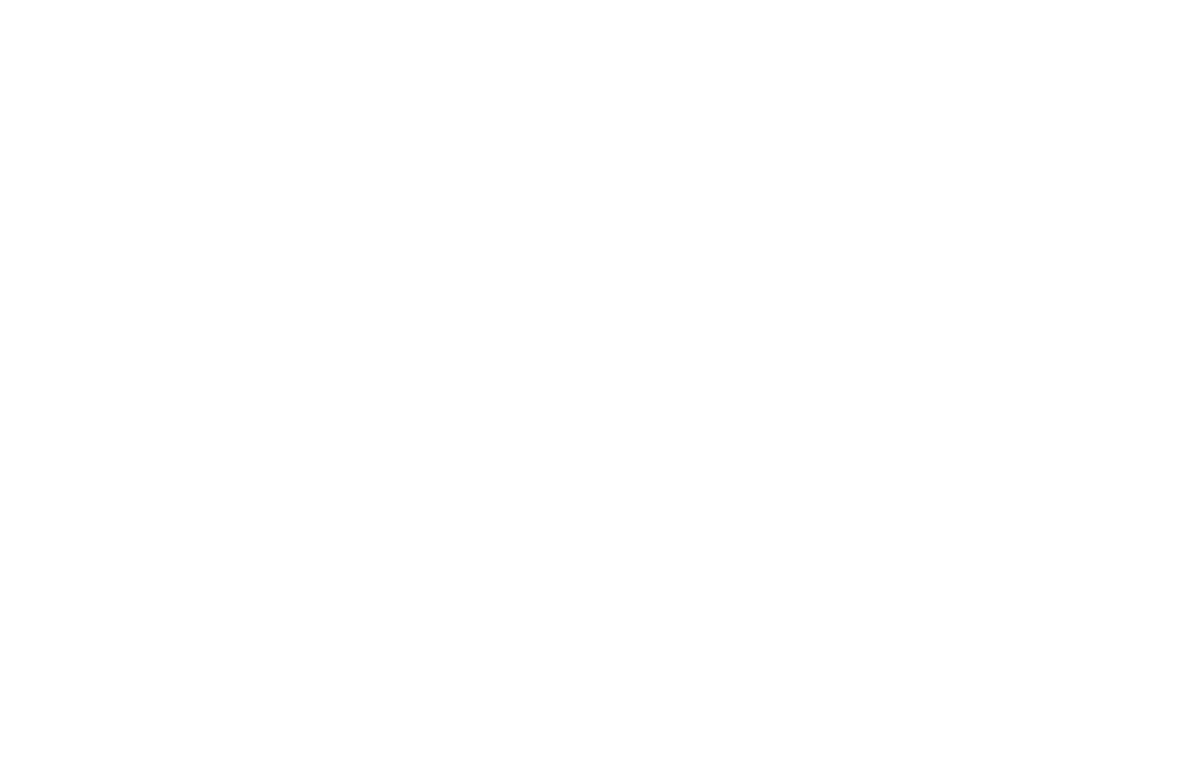 scroll, scrollTop: 0, scrollLeft: 0, axis: both 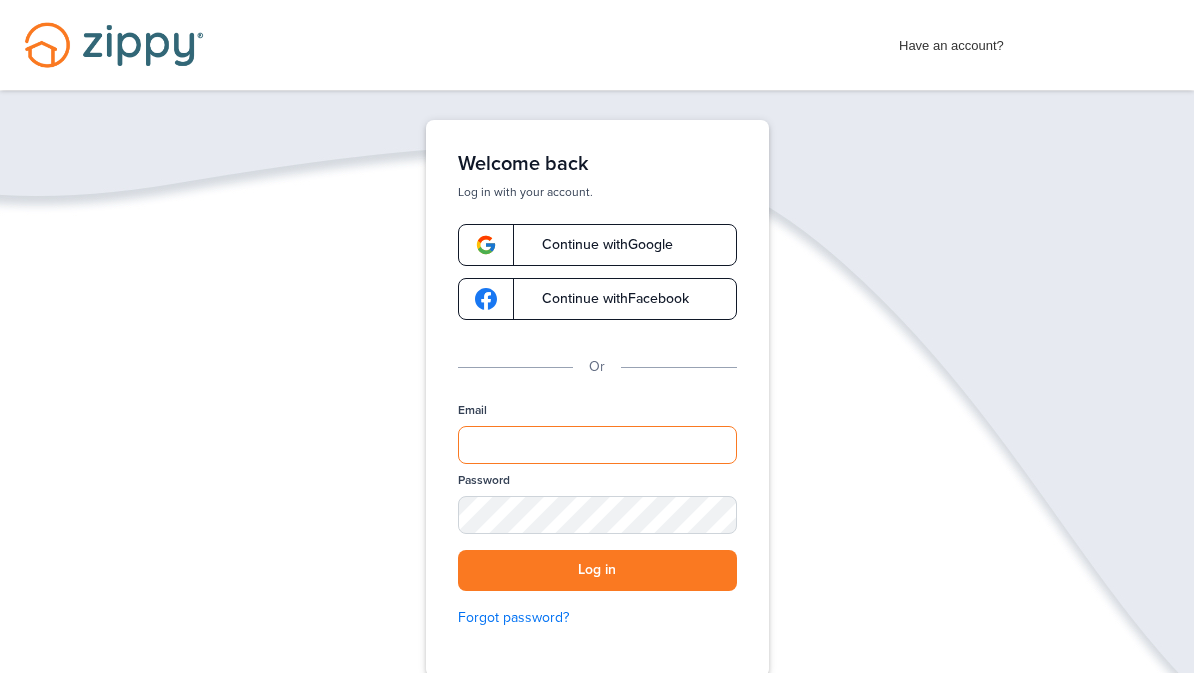 click on "Email" at bounding box center (597, 445) 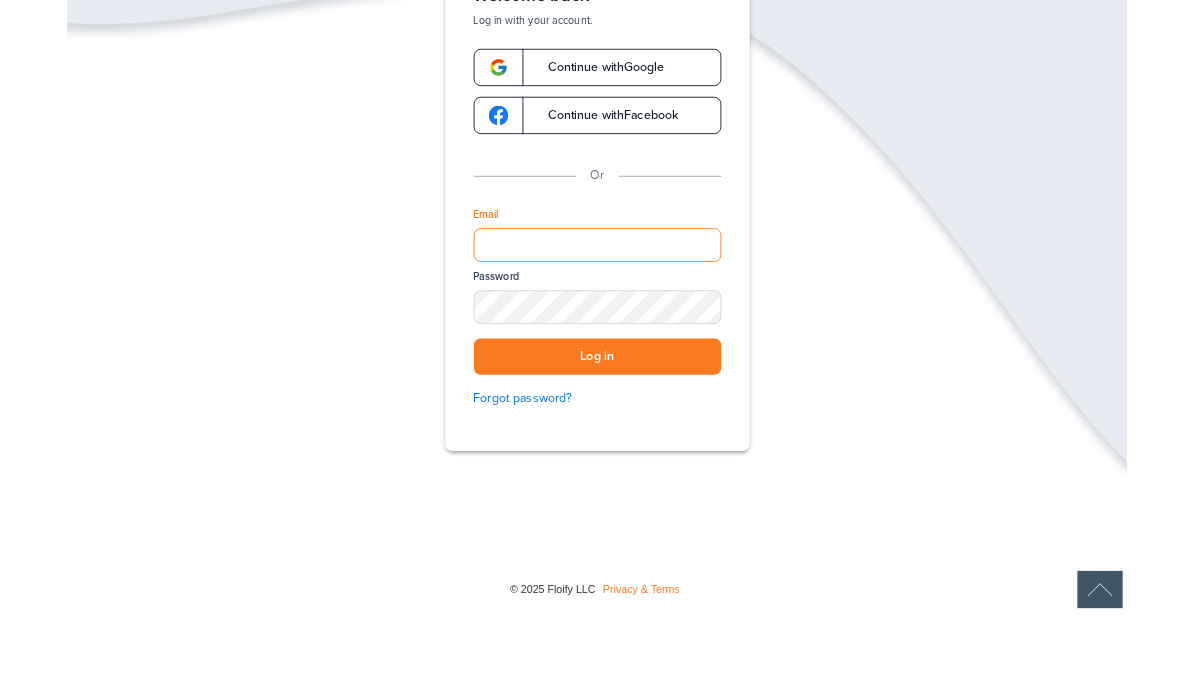 scroll, scrollTop: 139, scrollLeft: 0, axis: vertical 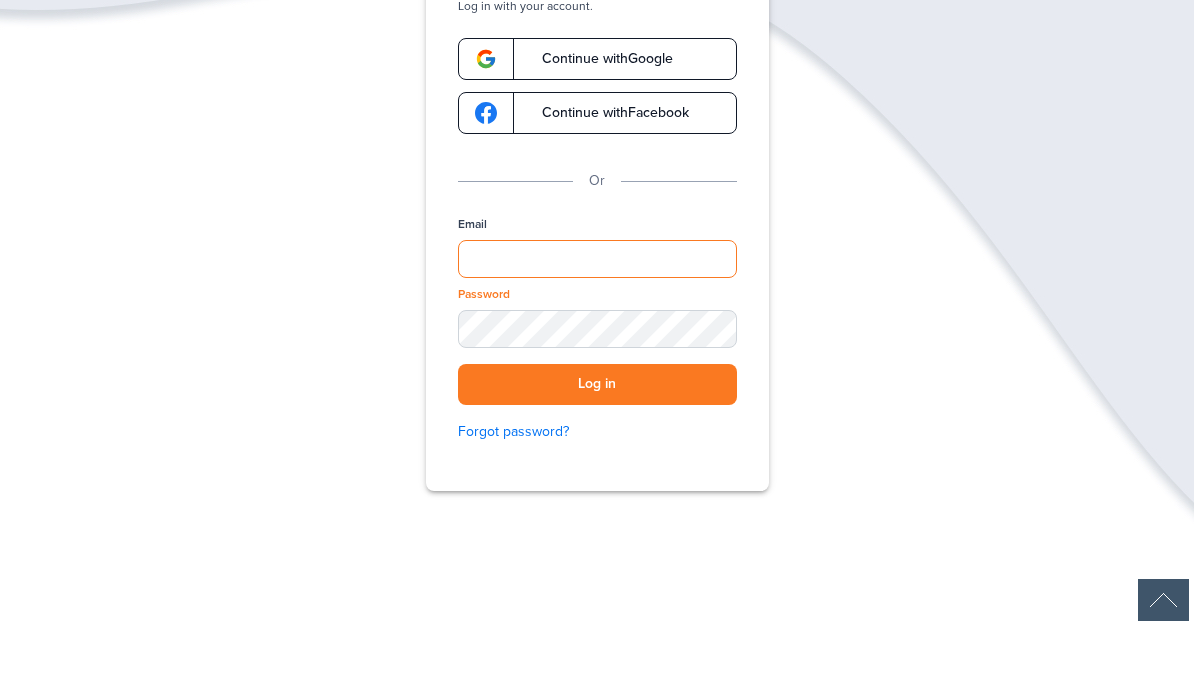 click on "Email" at bounding box center [597, 306] 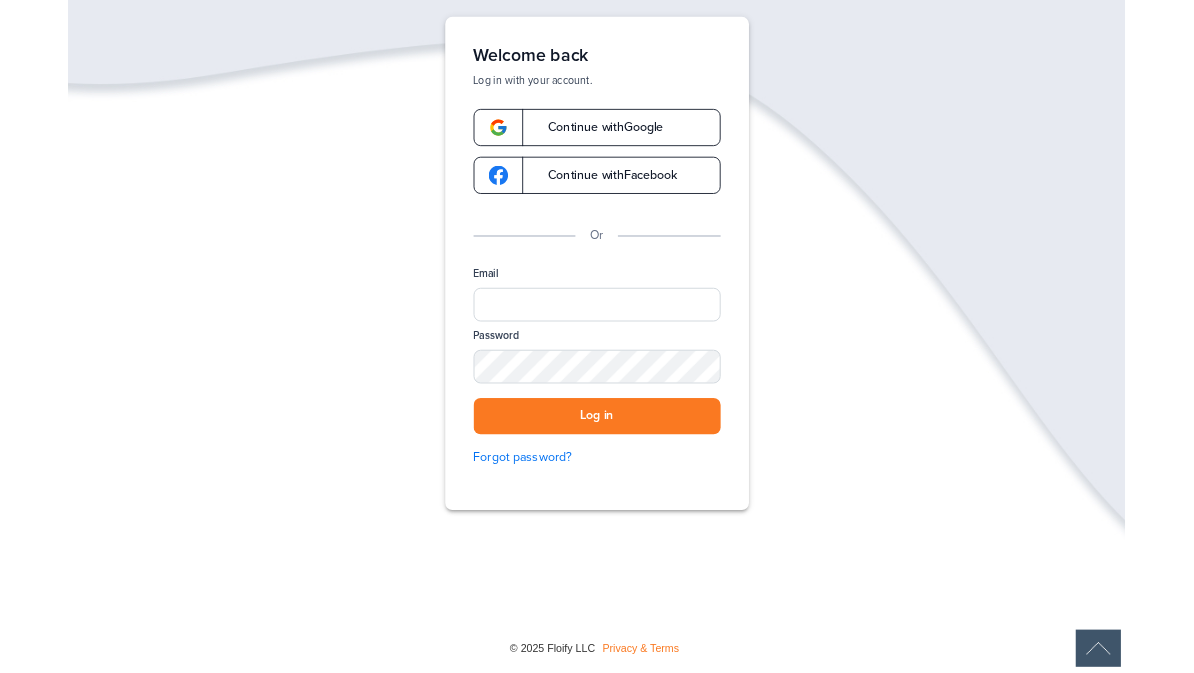 scroll, scrollTop: 186, scrollLeft: 0, axis: vertical 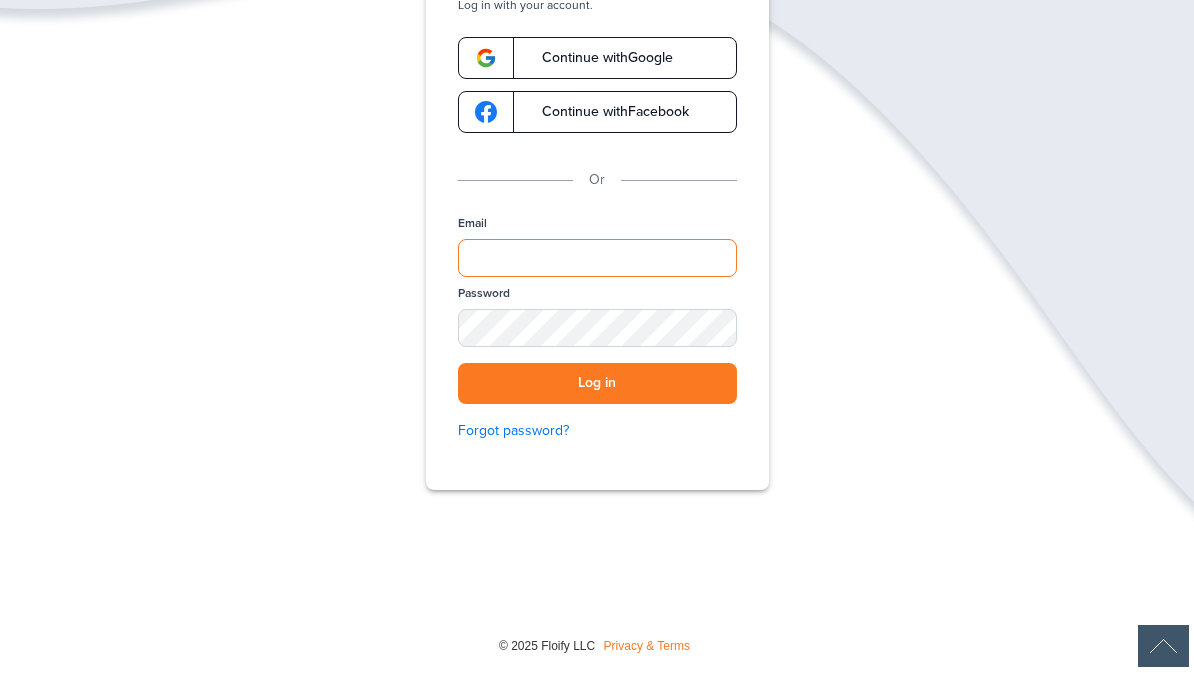 click on "Email" at bounding box center (597, 259) 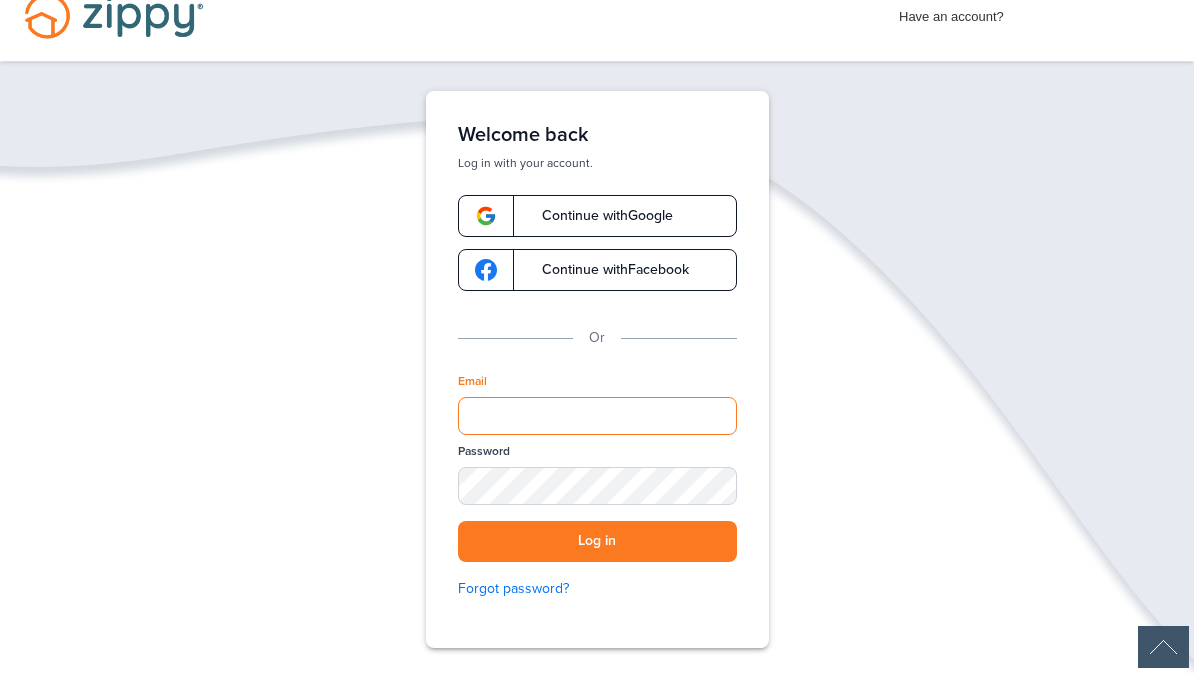 scroll, scrollTop: 0, scrollLeft: 0, axis: both 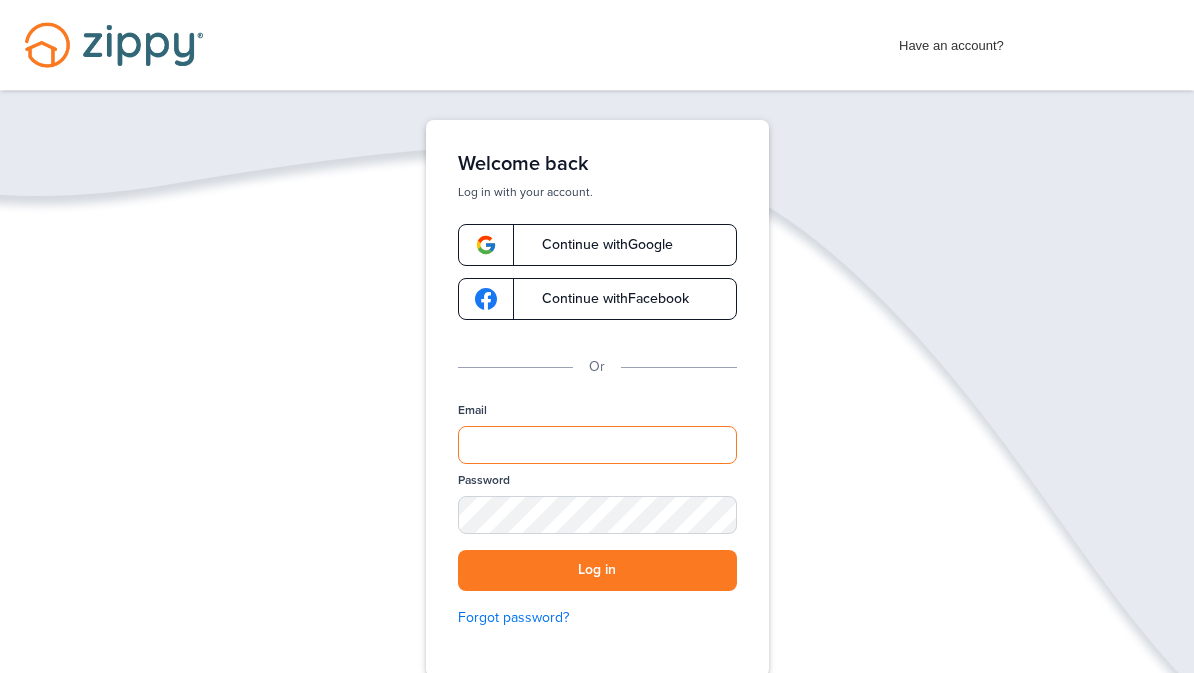 click on "Email" at bounding box center (597, 445) 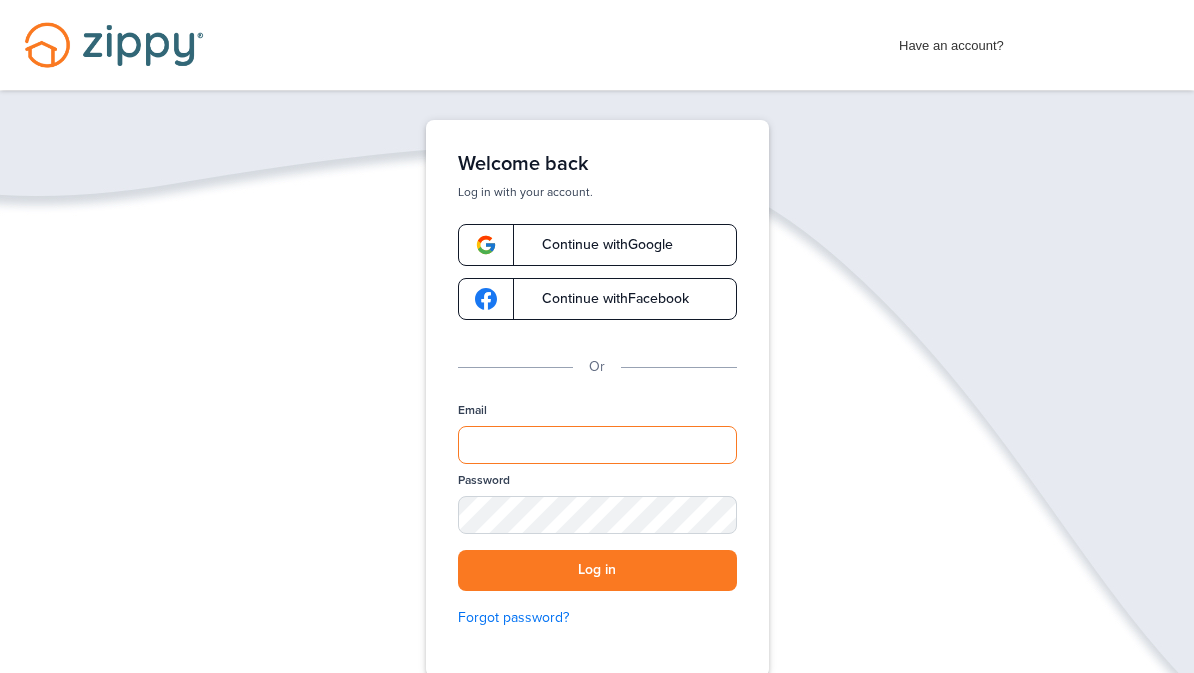 type on "**********" 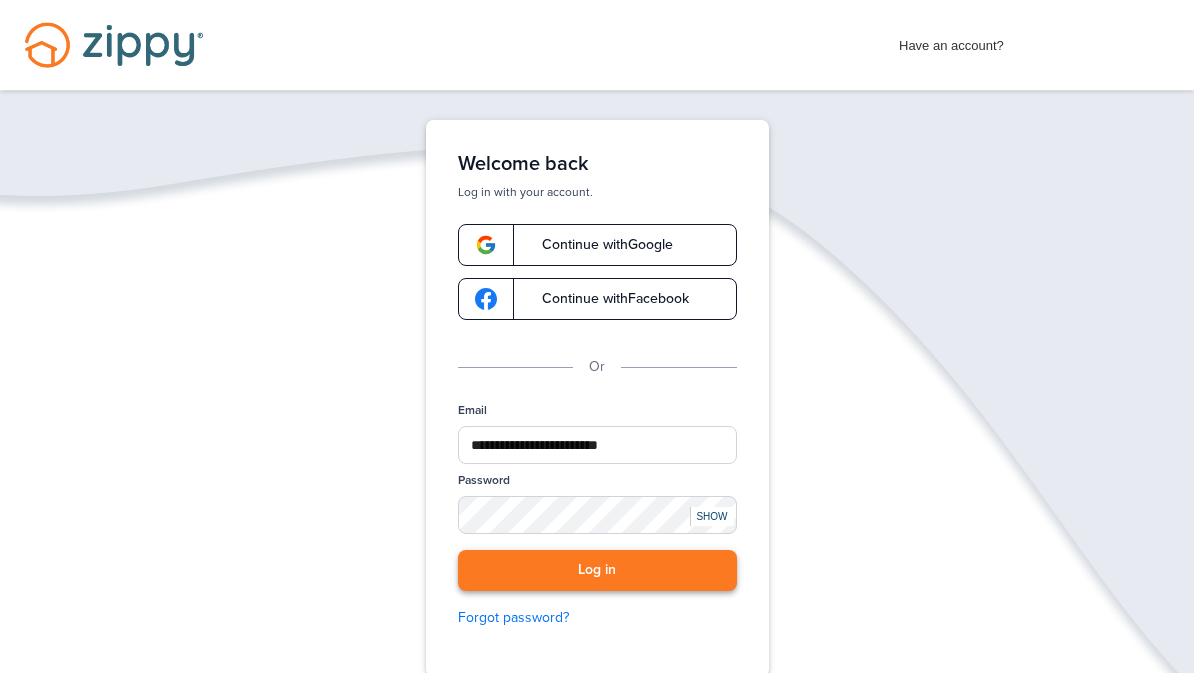 click on "Log in" at bounding box center (597, 570) 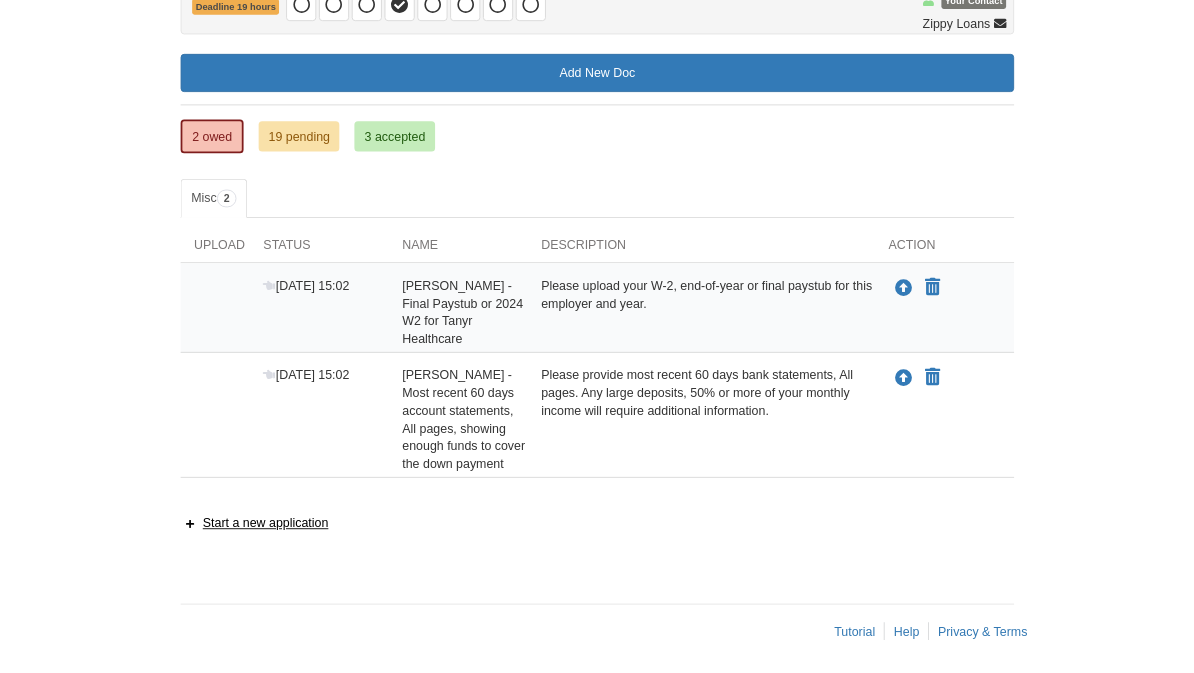 scroll, scrollTop: 316, scrollLeft: 0, axis: vertical 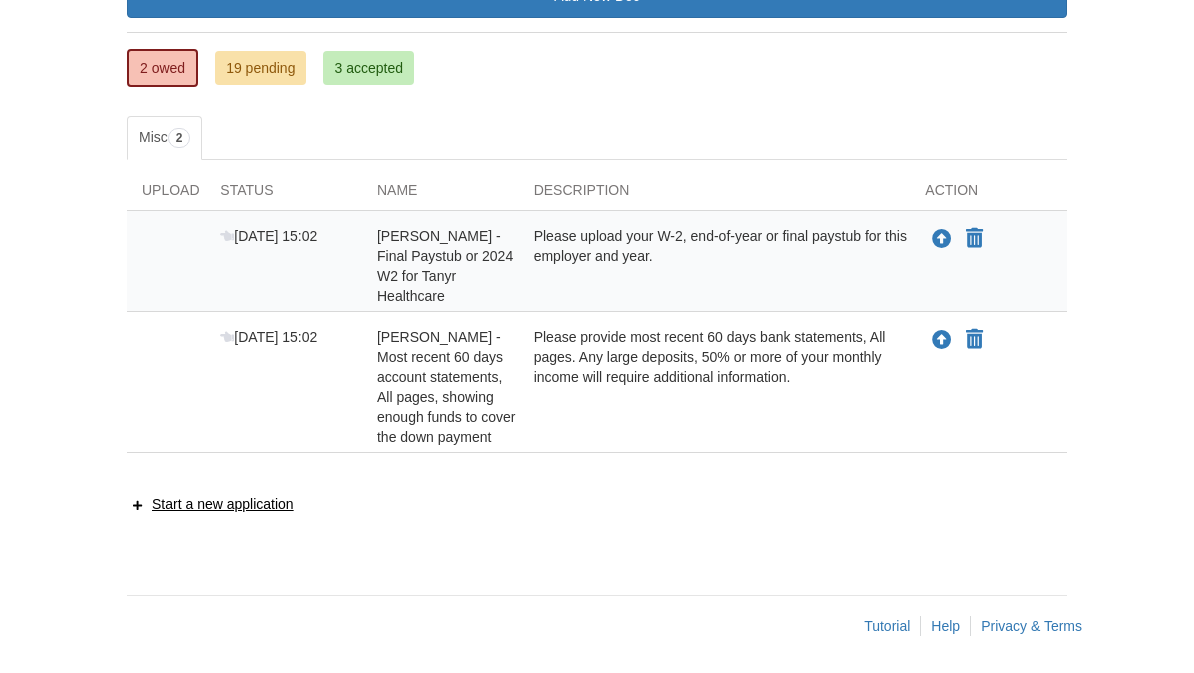 click on "Upload your document
You can declare this document Not Applicable" at bounding box center [988, 267] 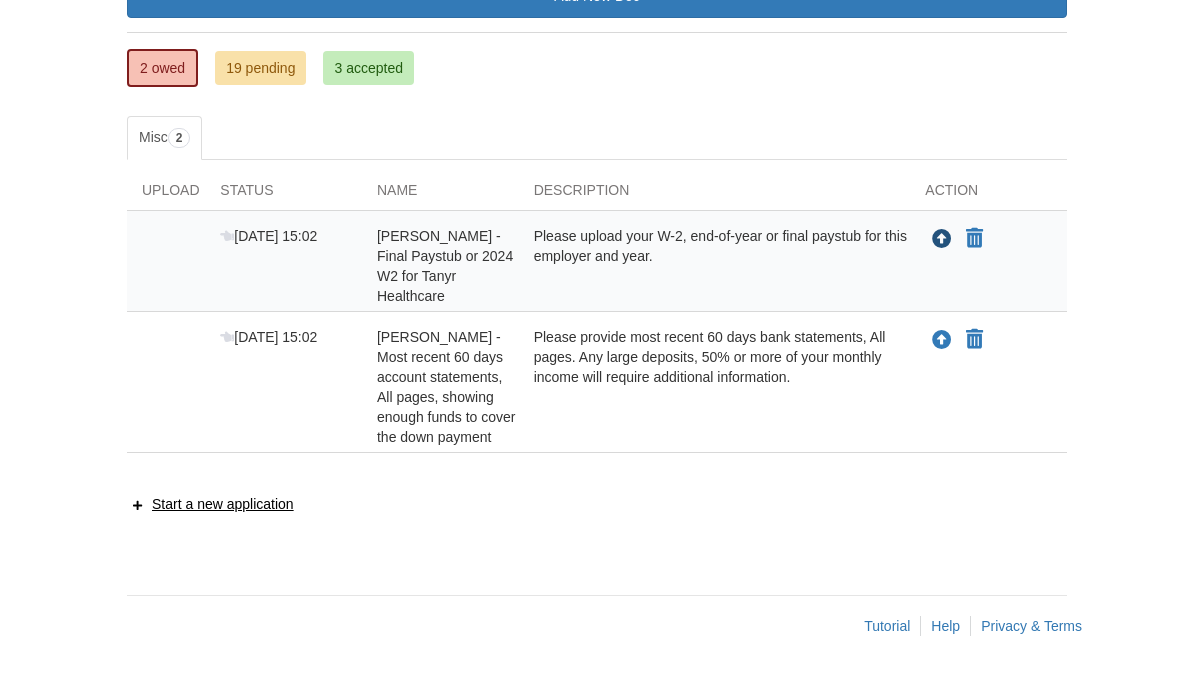 click at bounding box center (942, 241) 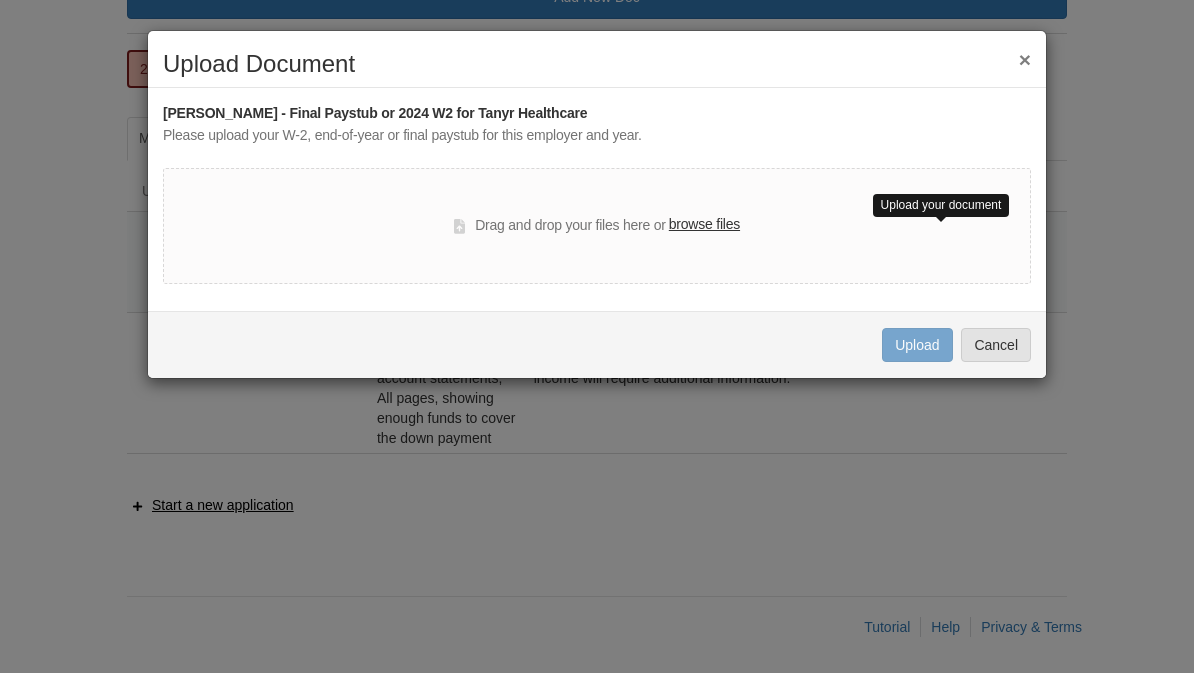 click on "browse files" at bounding box center (704, 225) 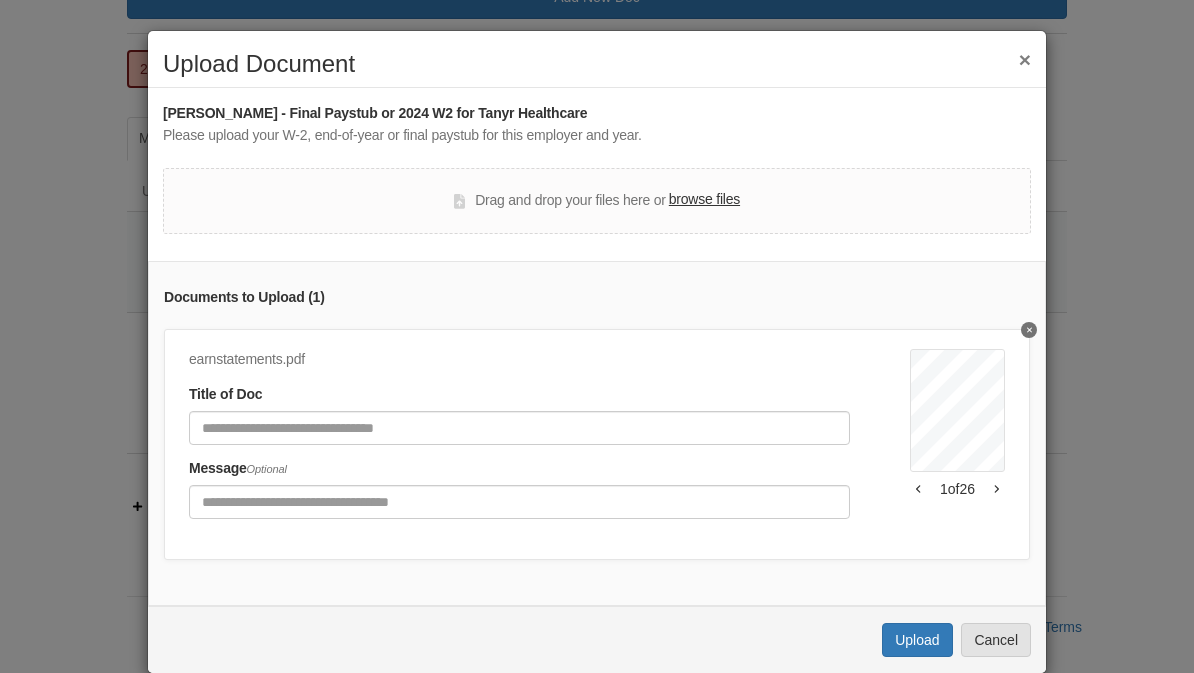 click at bounding box center (1029, 330) 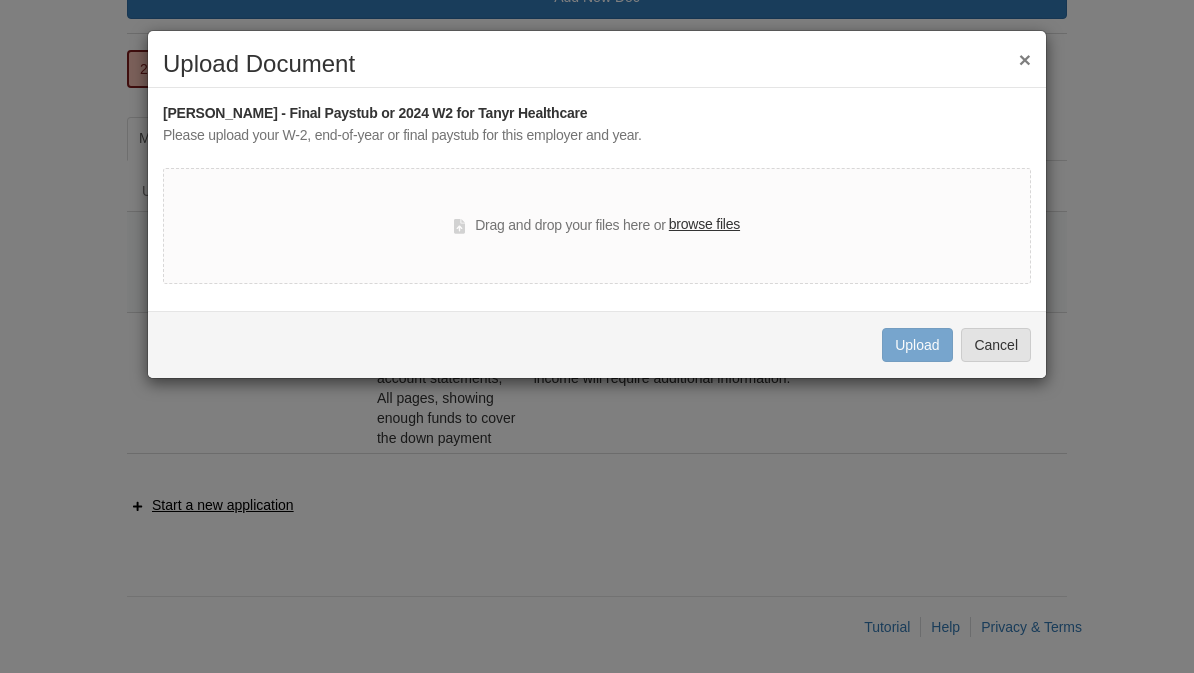 scroll, scrollTop: 267, scrollLeft: 0, axis: vertical 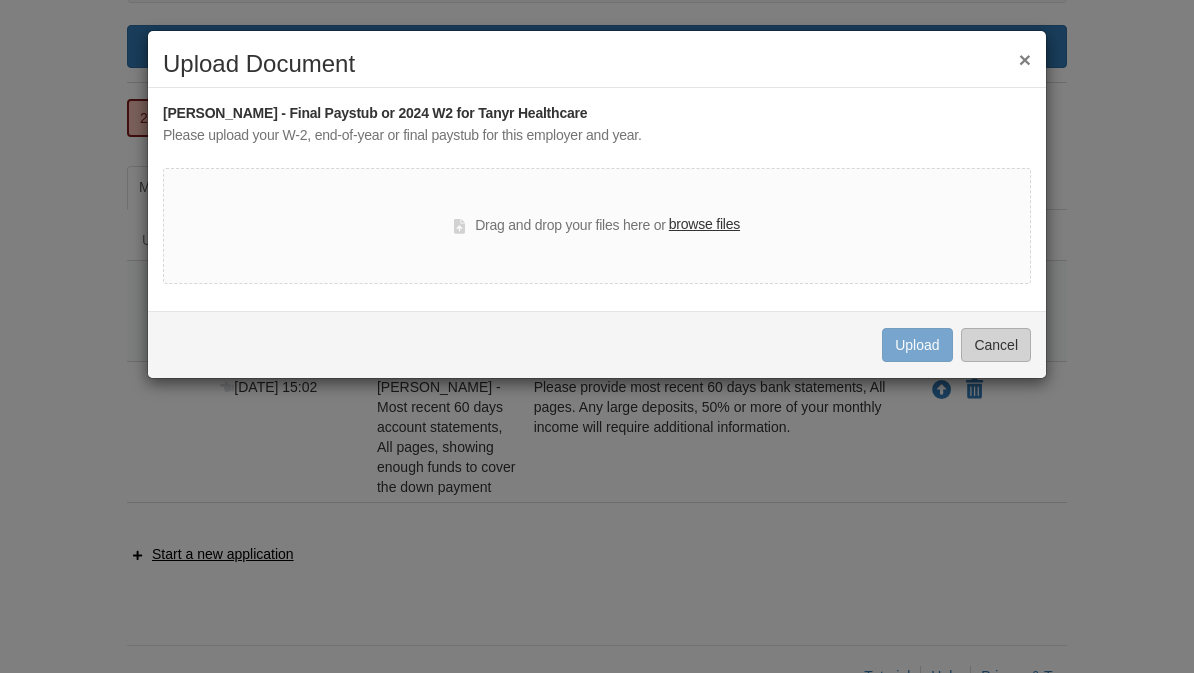 click on "Cancel" at bounding box center (996, 345) 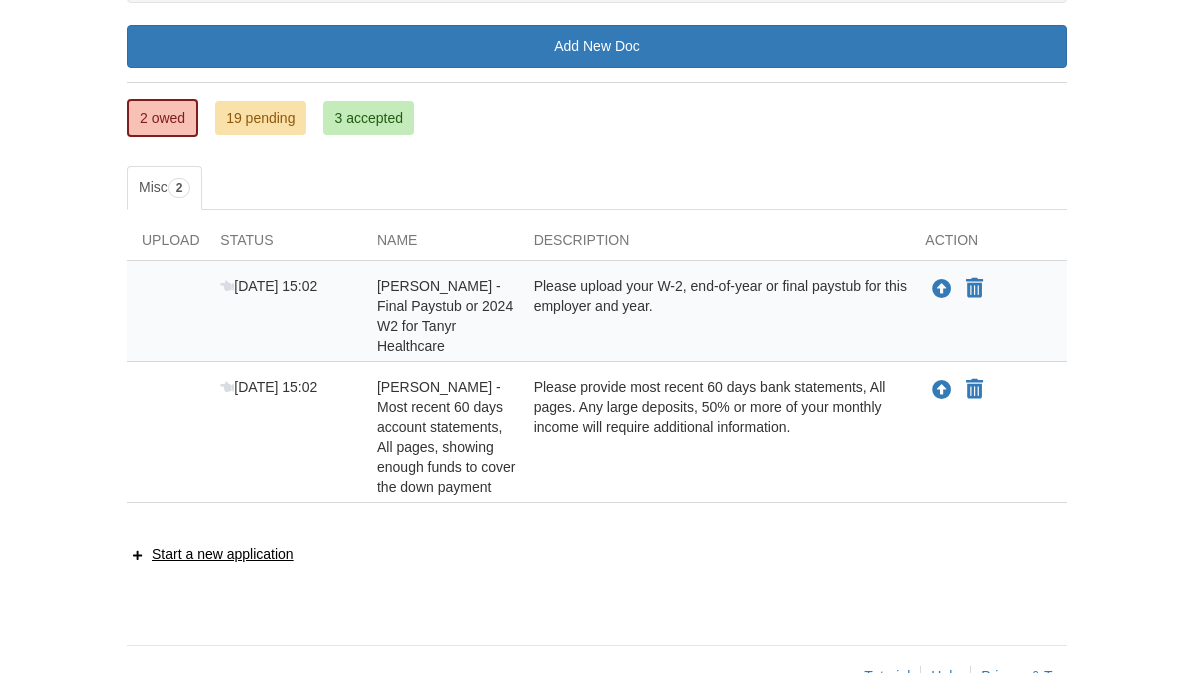 click on "Please upload your W-2, end-of-year or final paystub for this employer and year." at bounding box center (715, 316) 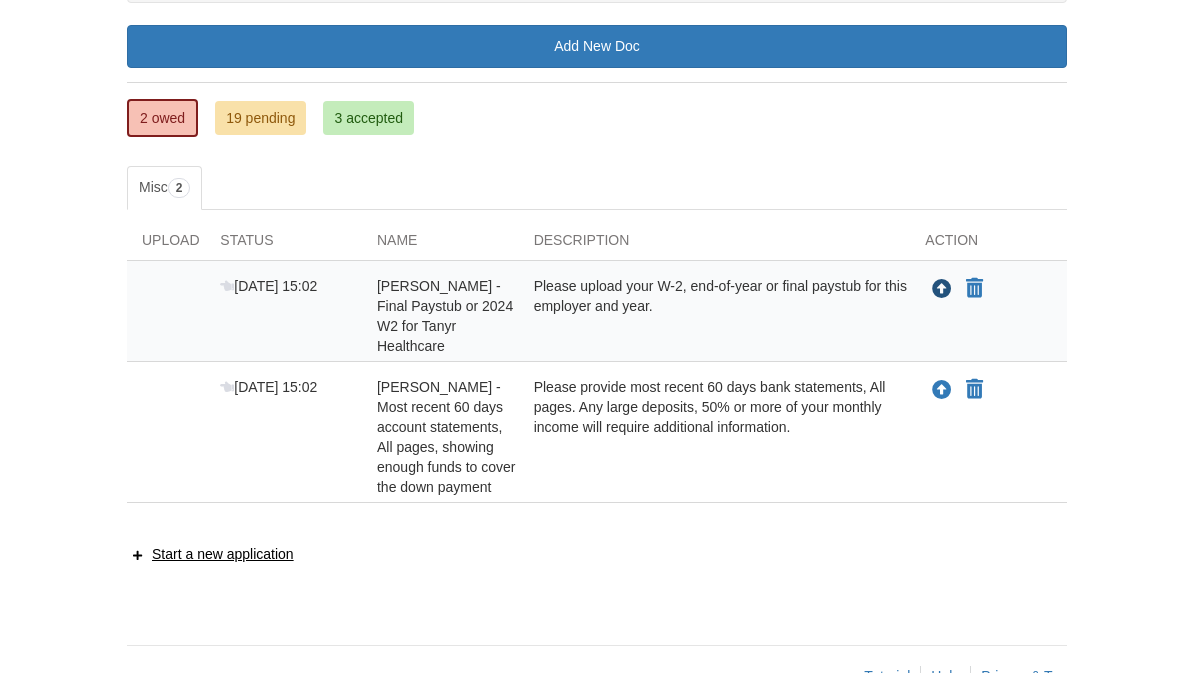 click at bounding box center (942, 290) 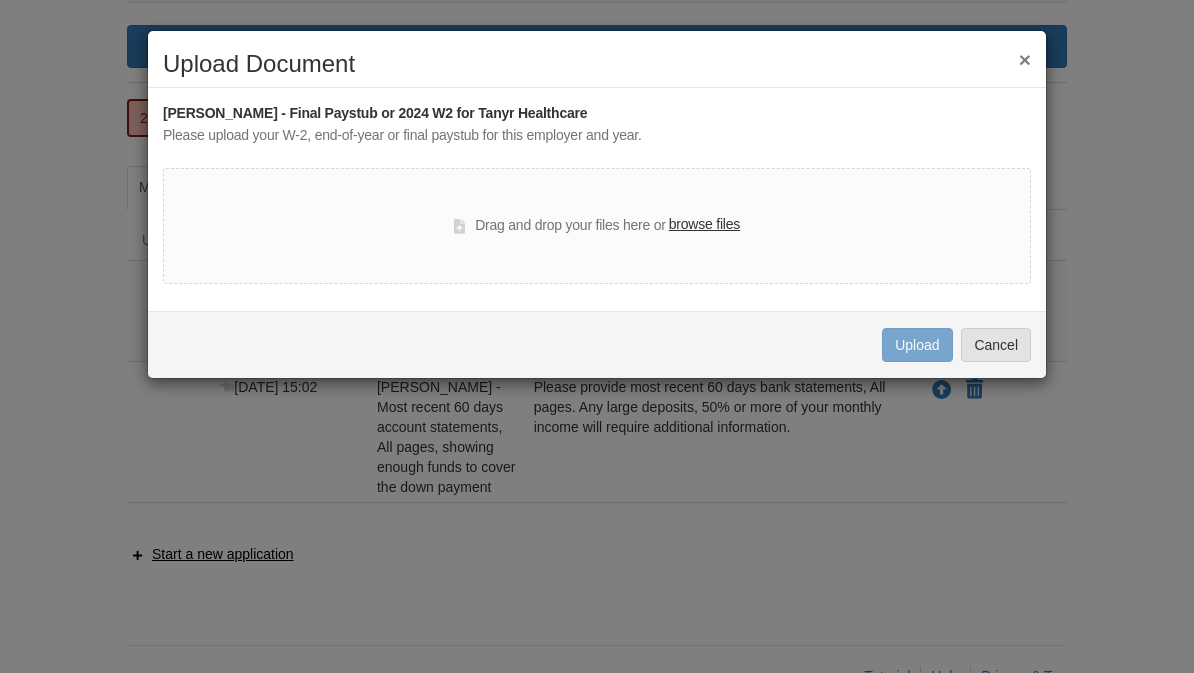 click on "browse files" at bounding box center [704, 225] 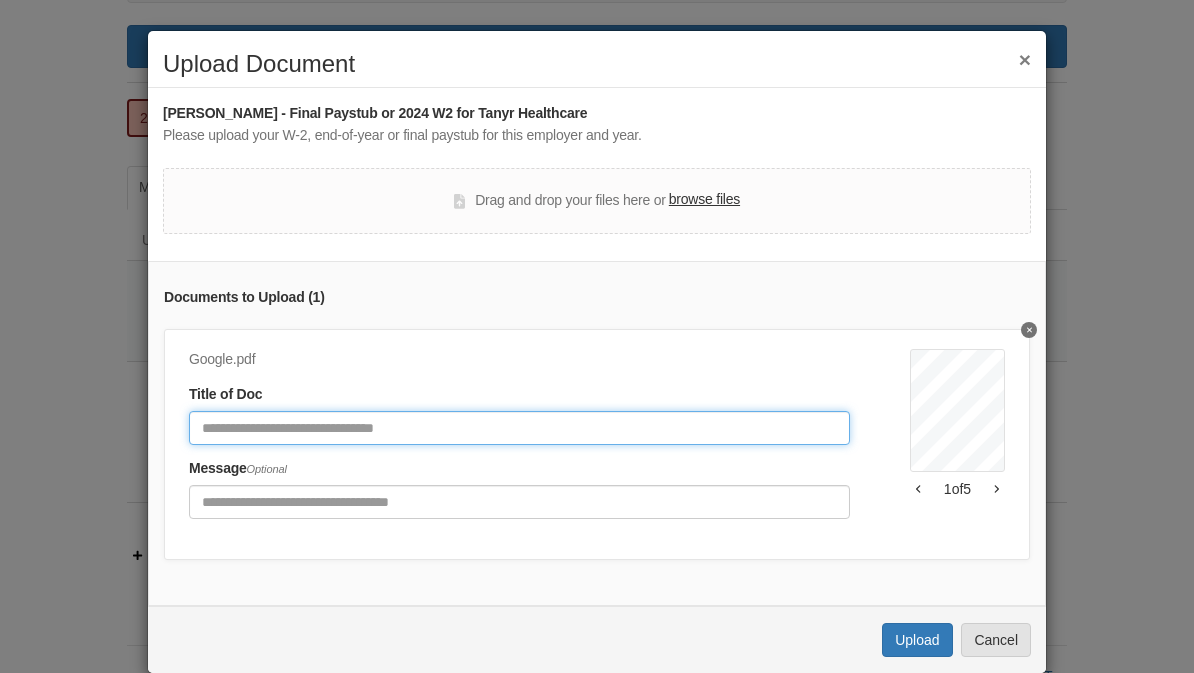click 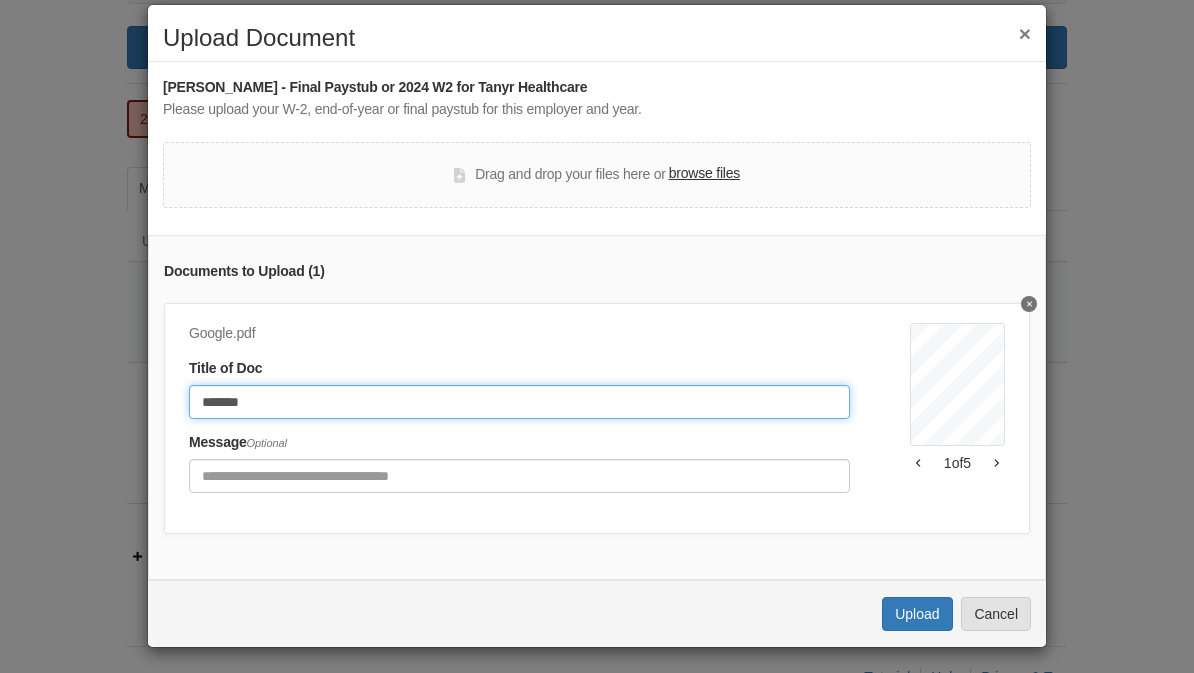 scroll, scrollTop: 25, scrollLeft: 0, axis: vertical 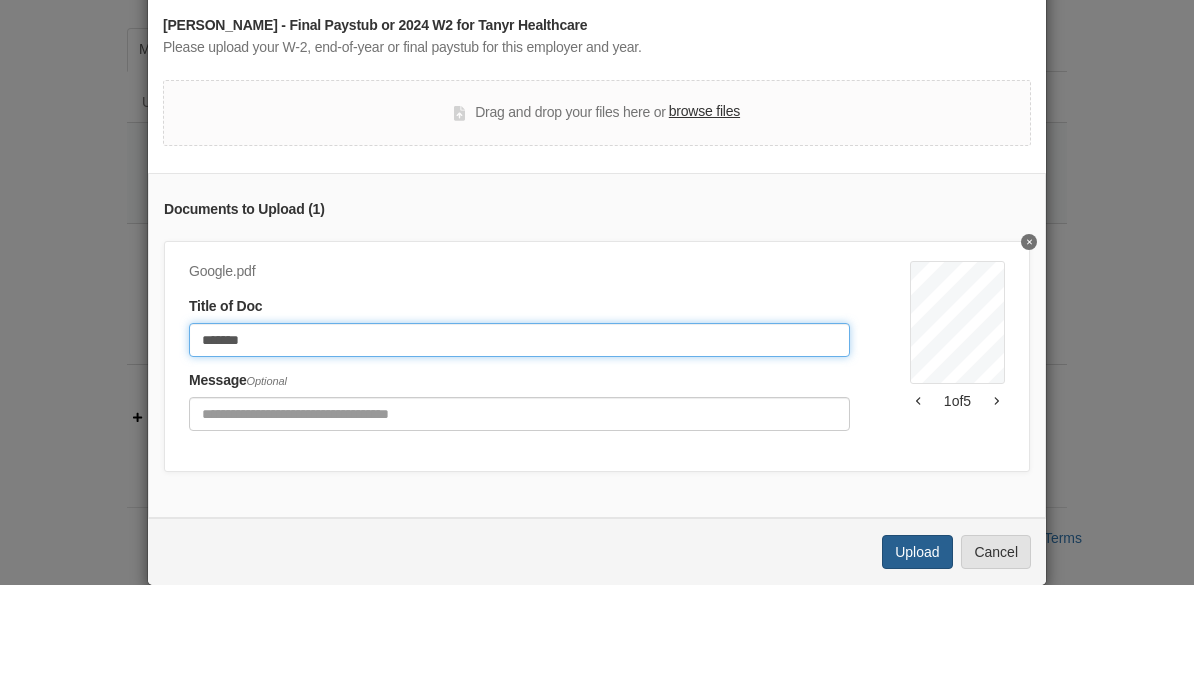 type on "*******" 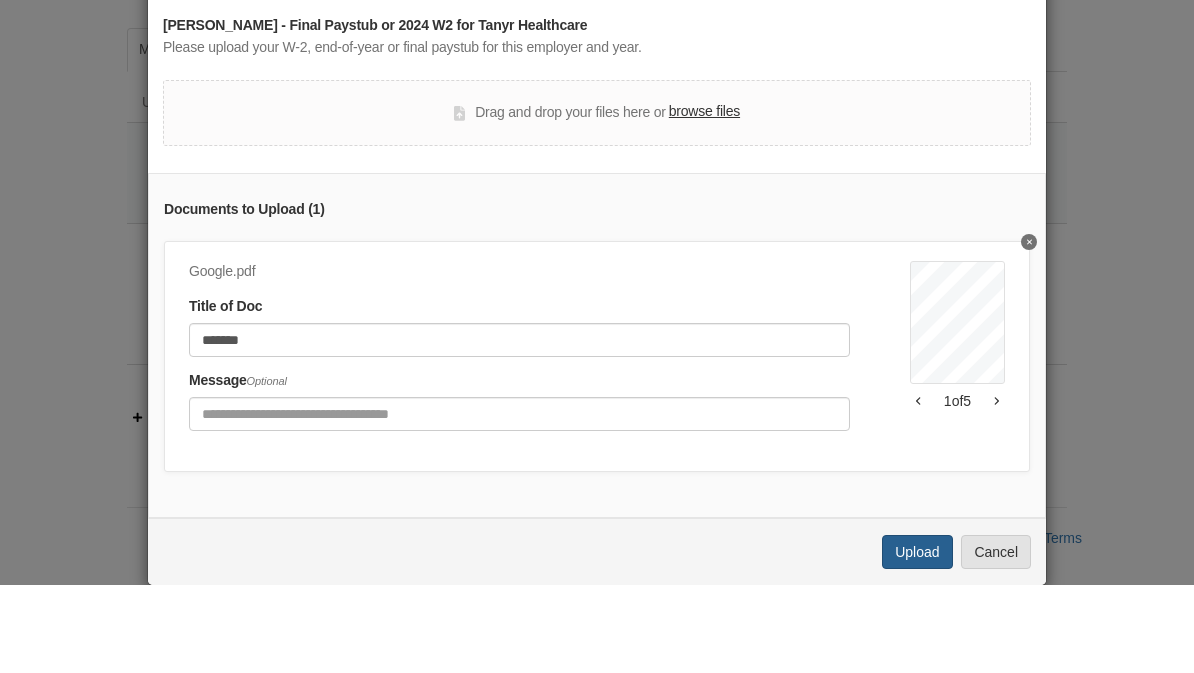 click on "Upload" at bounding box center [917, 640] 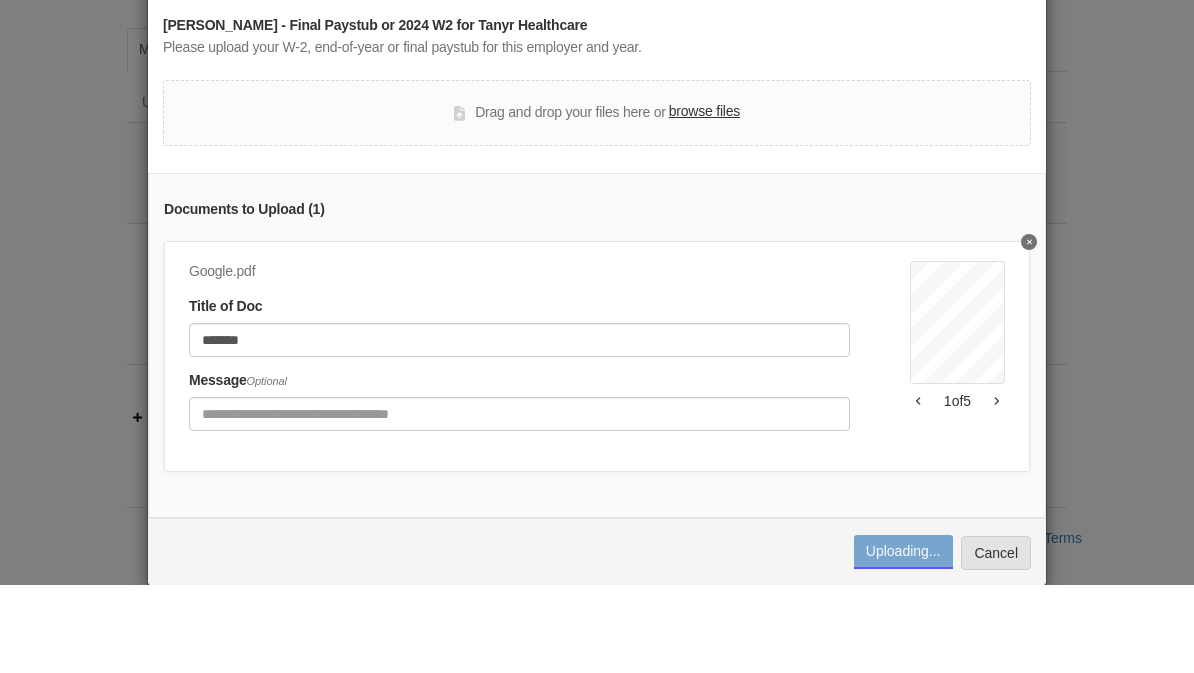 scroll, scrollTop: 316, scrollLeft: 0, axis: vertical 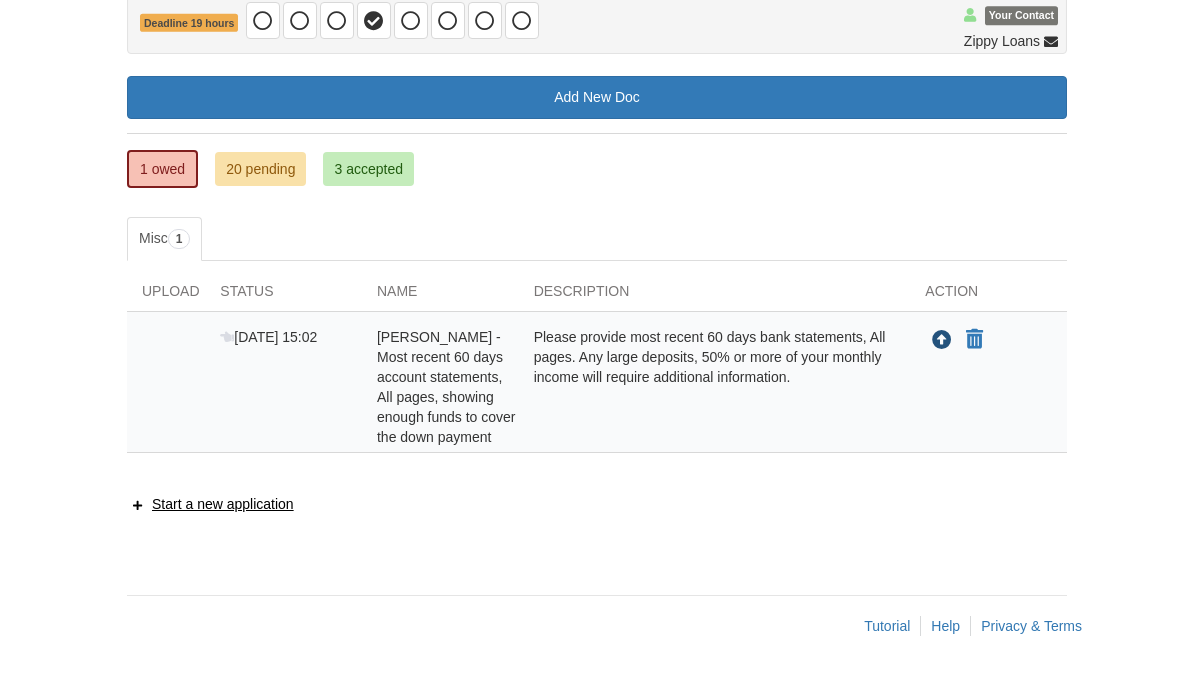click on "Upload your document" at bounding box center (942, 341) 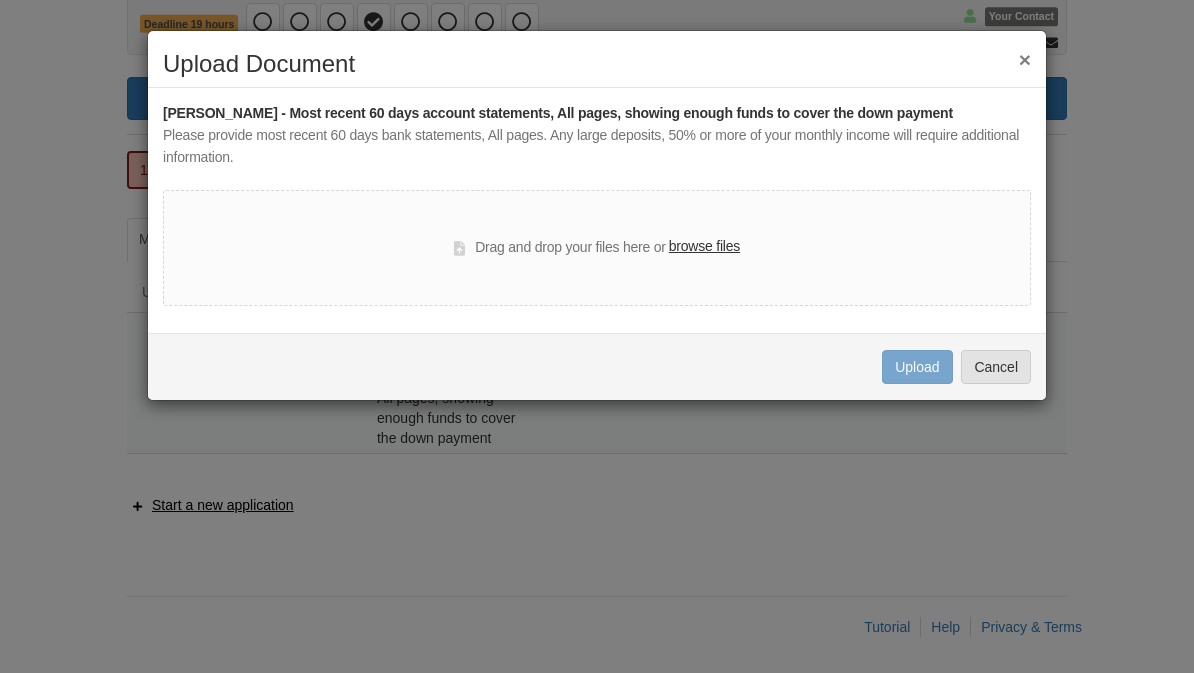 click on "browse files" at bounding box center [704, 247] 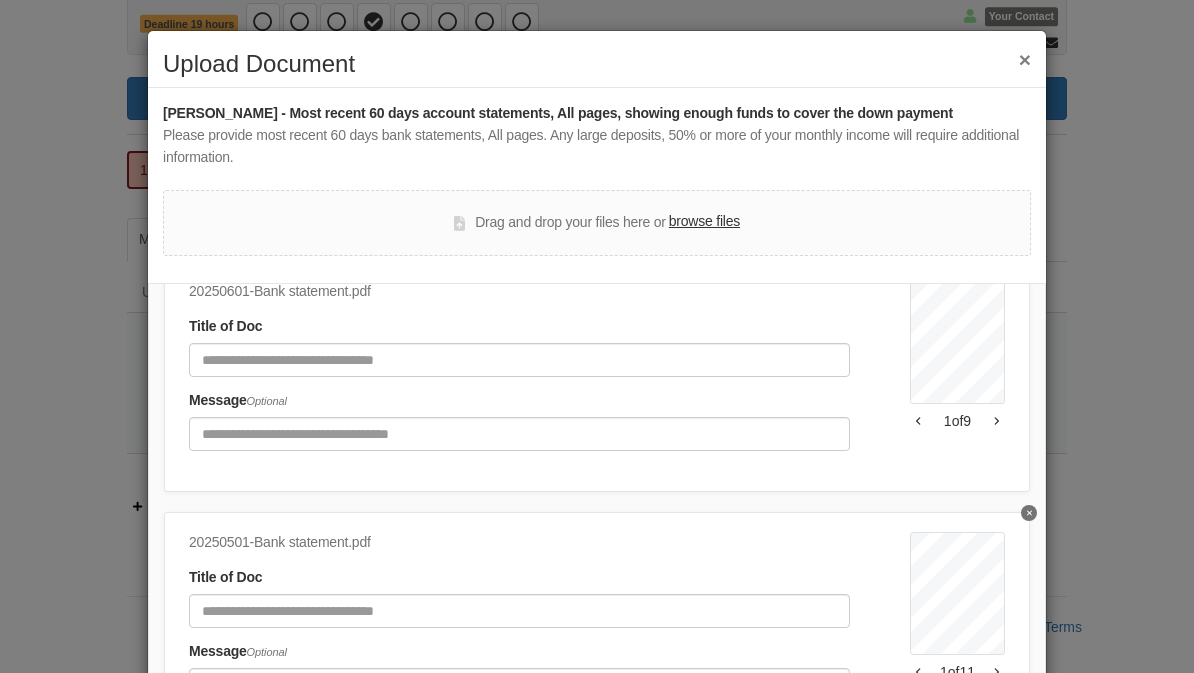scroll, scrollTop: 89, scrollLeft: 0, axis: vertical 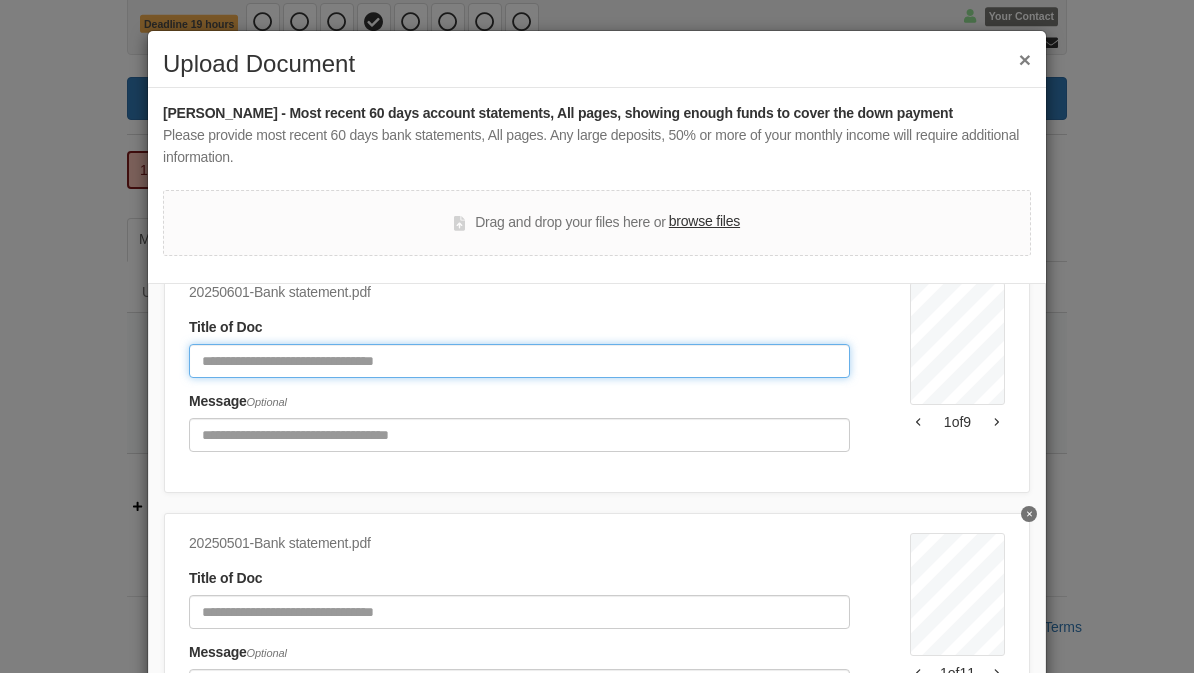 click 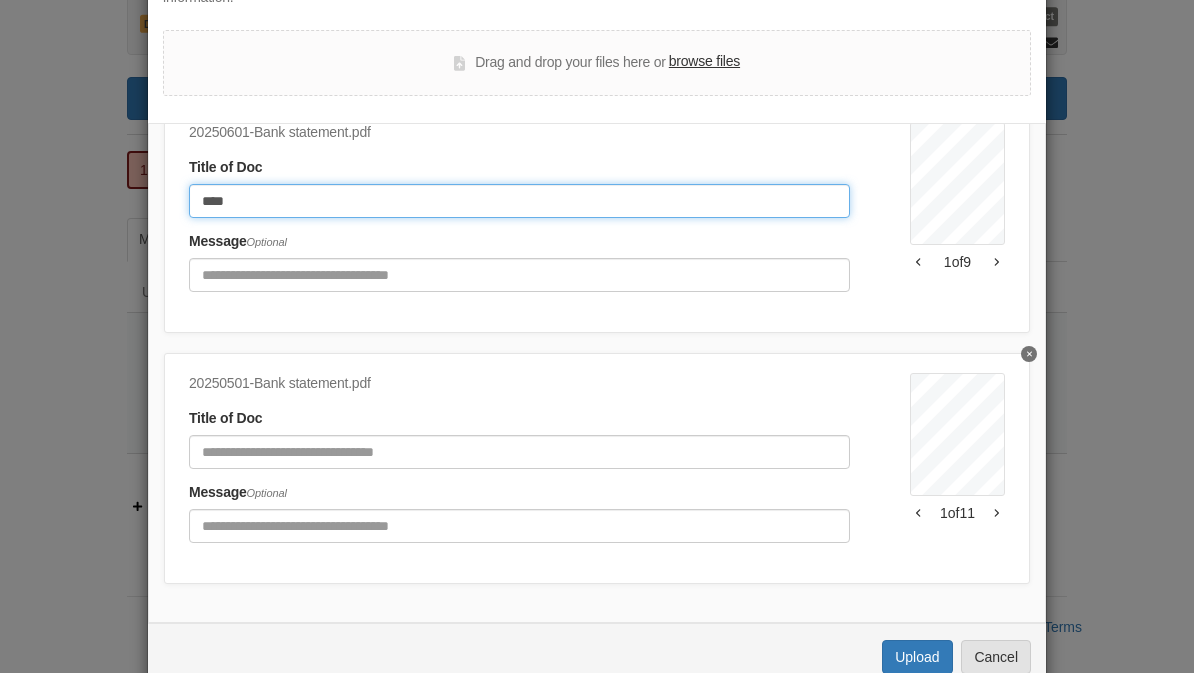 scroll, scrollTop: 161, scrollLeft: 0, axis: vertical 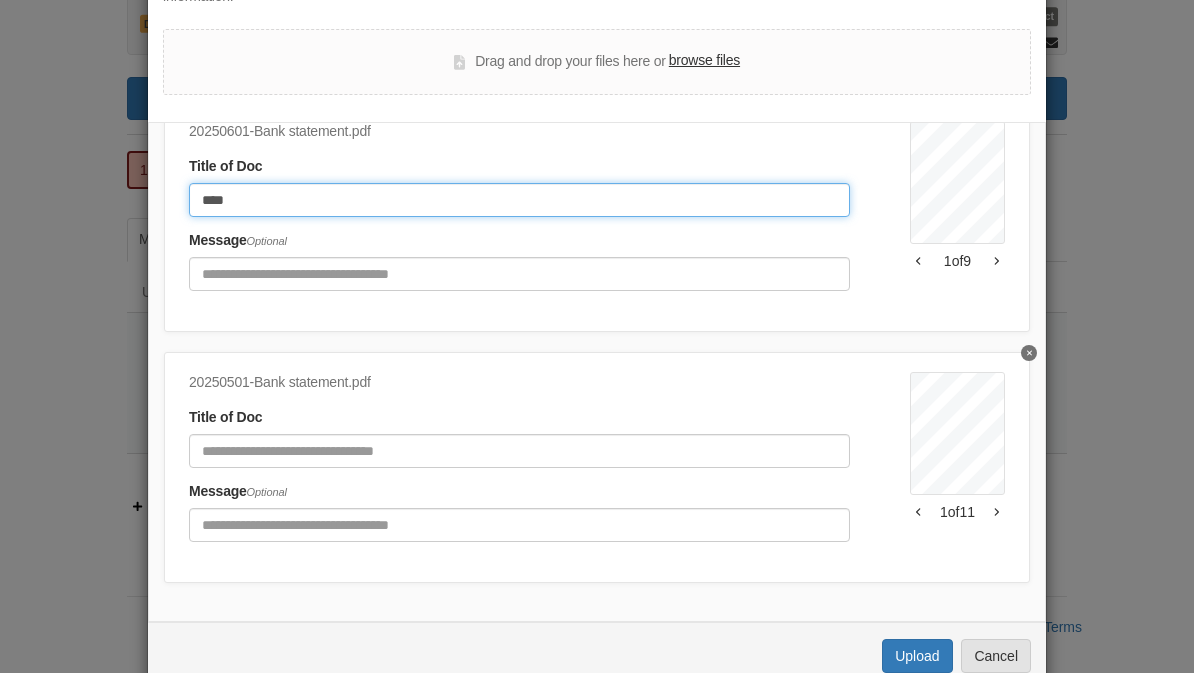 type on "****" 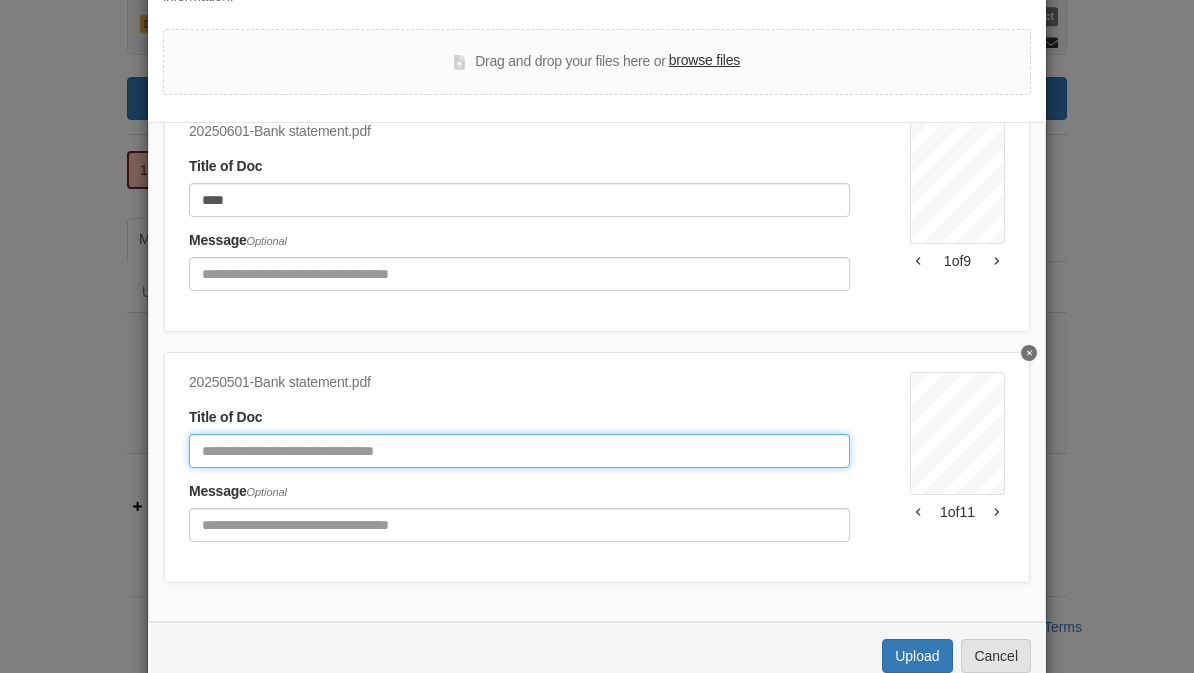 click 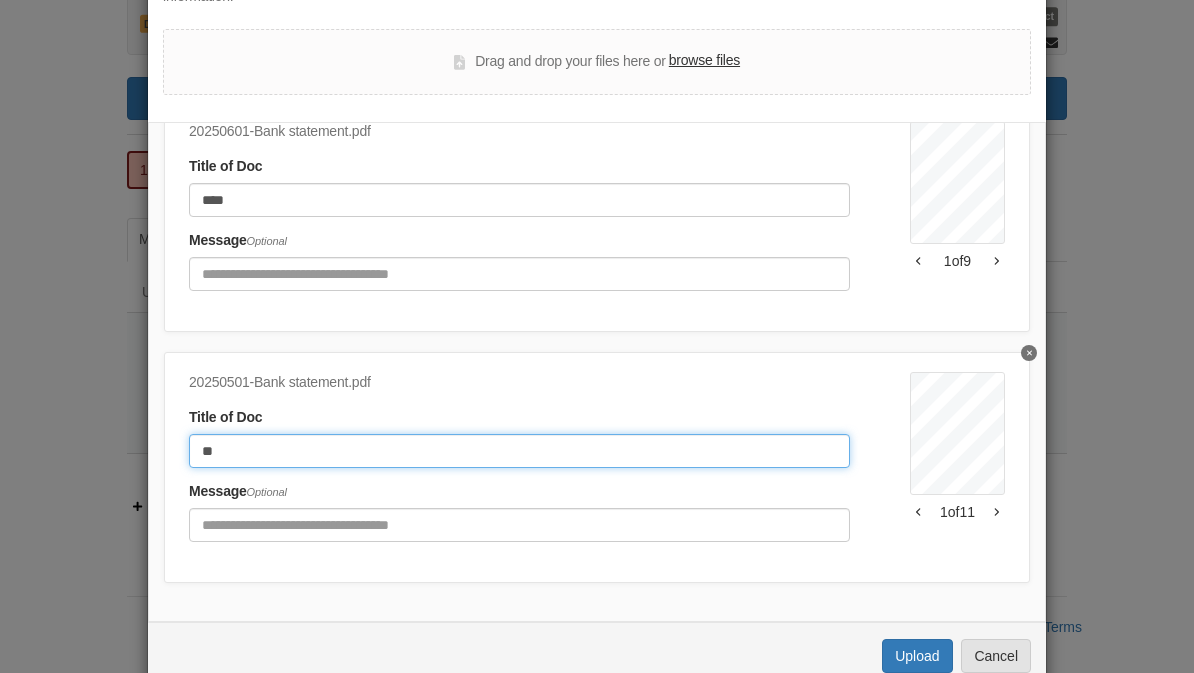 type on "*" 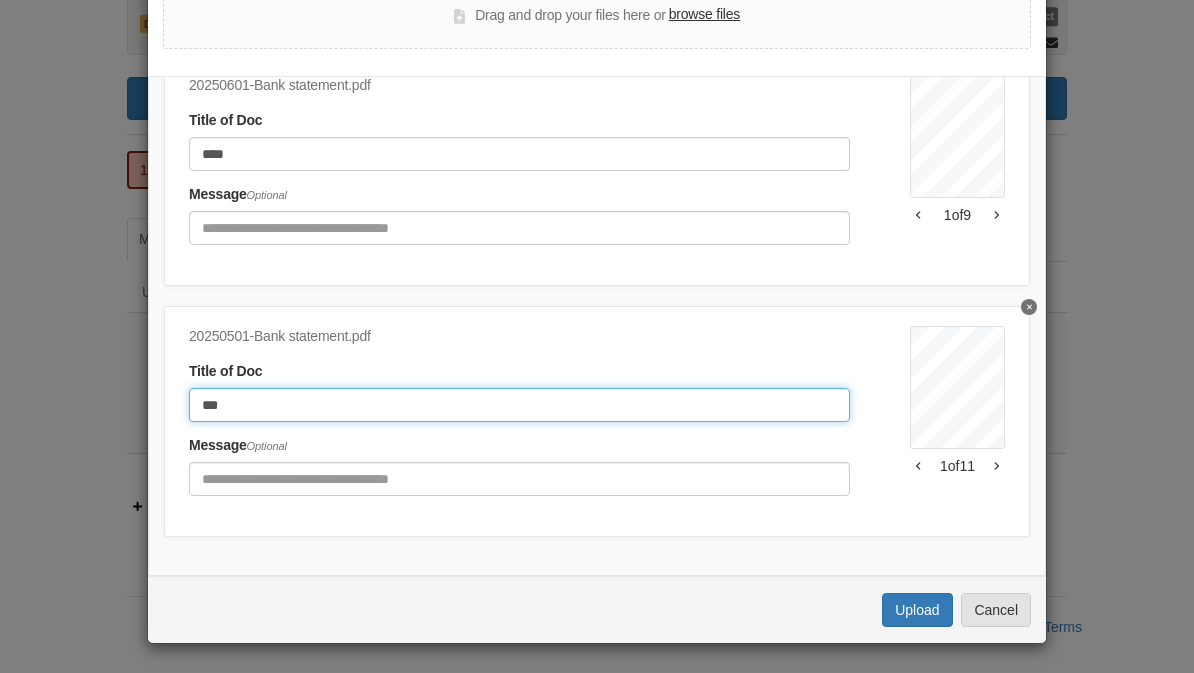scroll, scrollTop: 205, scrollLeft: 0, axis: vertical 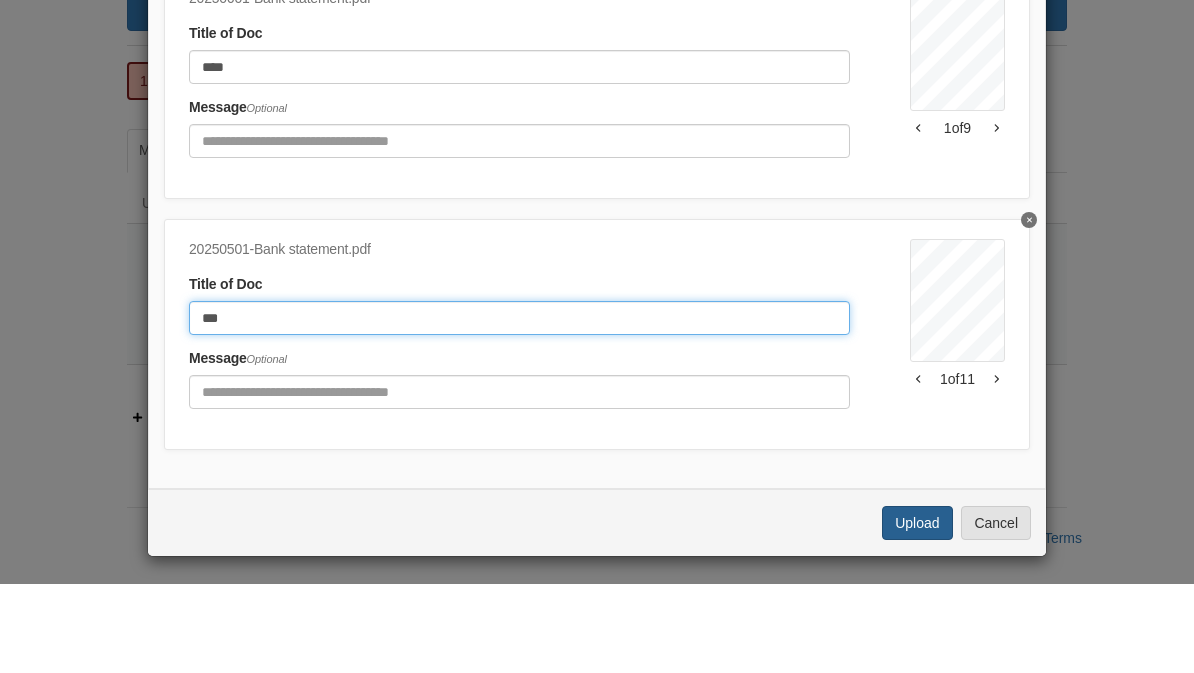 type on "***" 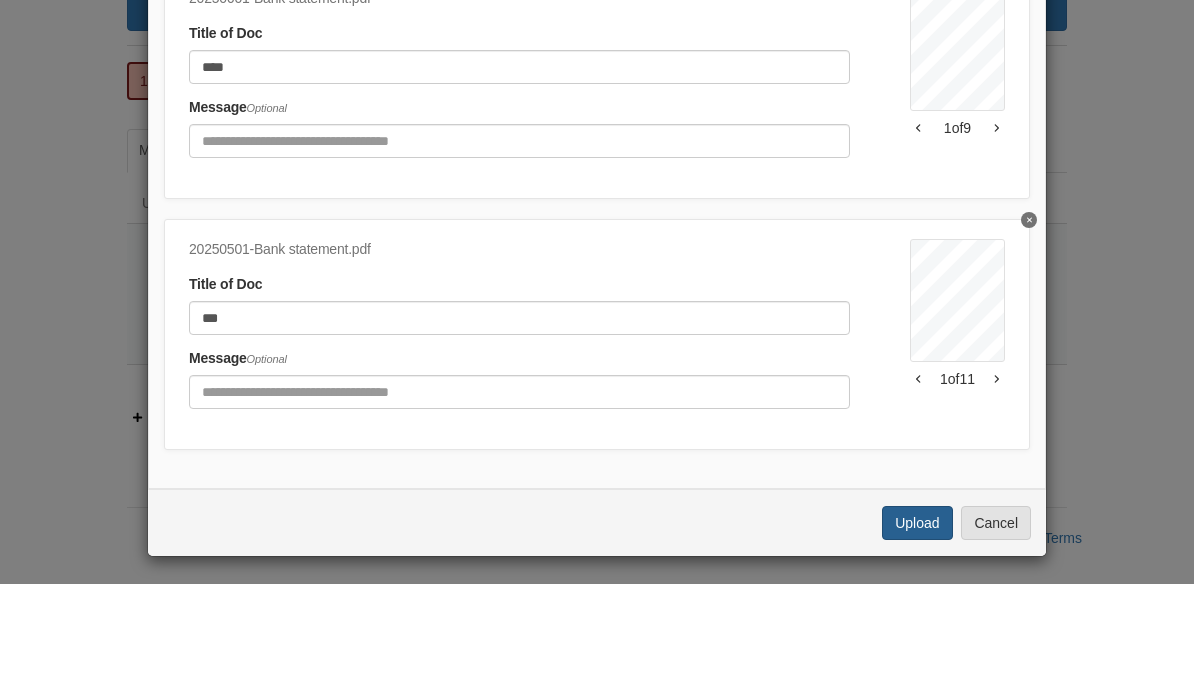 click on "Upload" at bounding box center [917, 612] 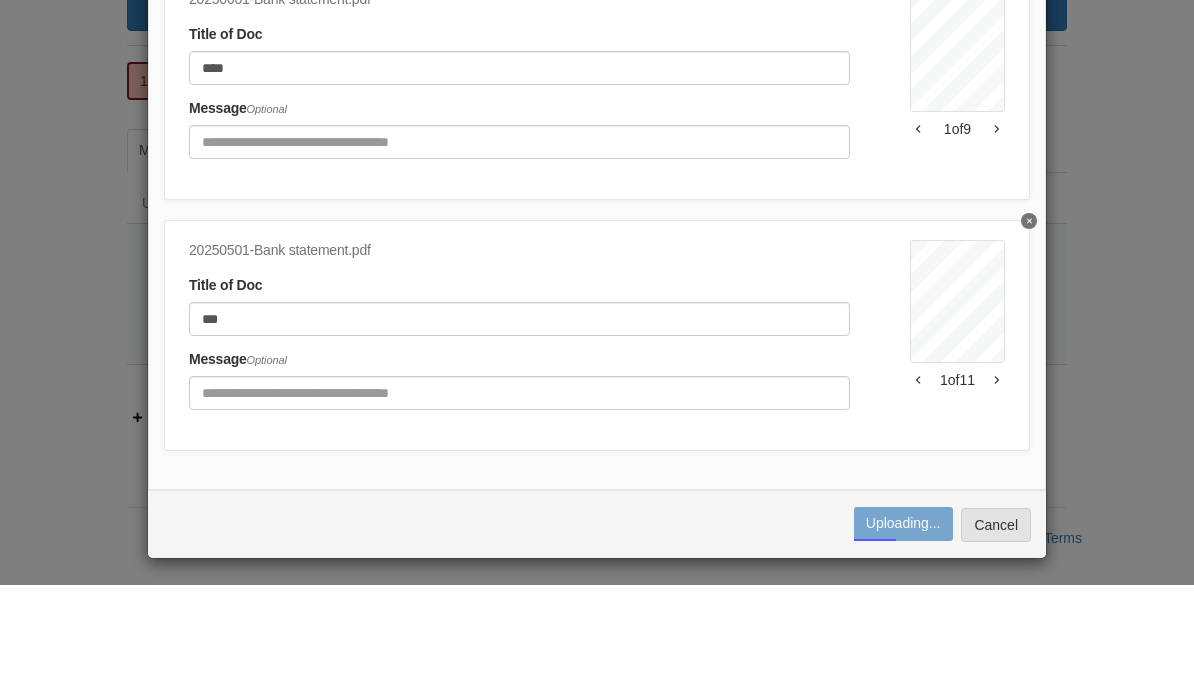 scroll, scrollTop: 215, scrollLeft: 0, axis: vertical 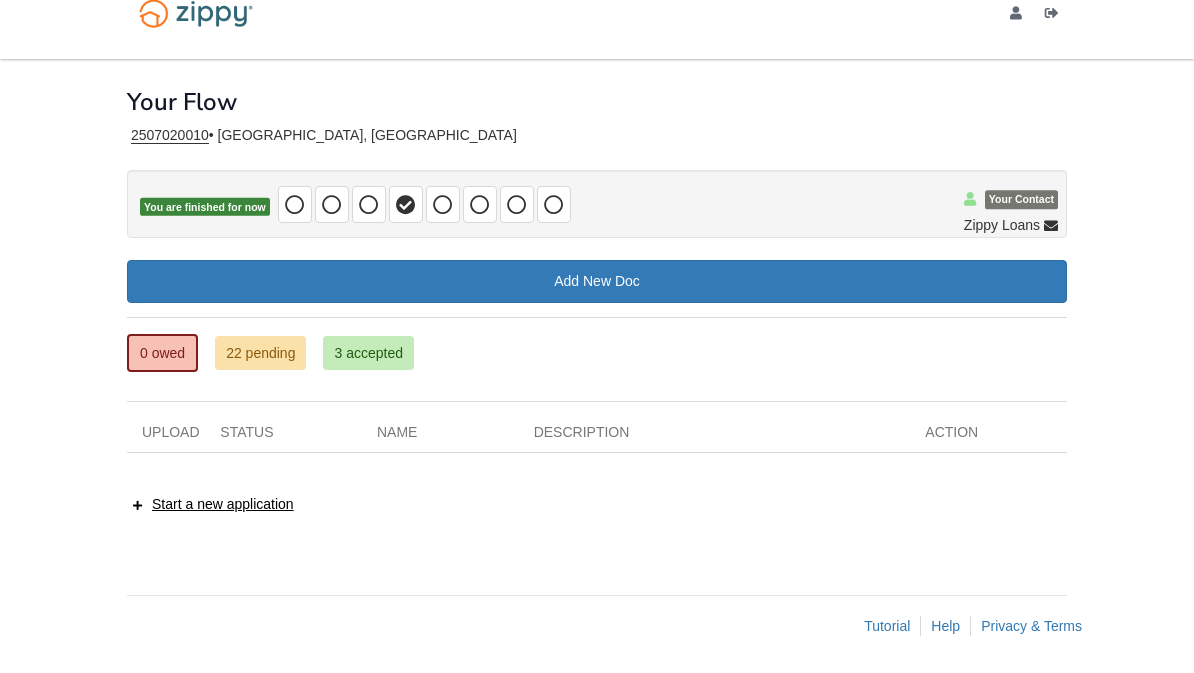 click at bounding box center [554, 206] 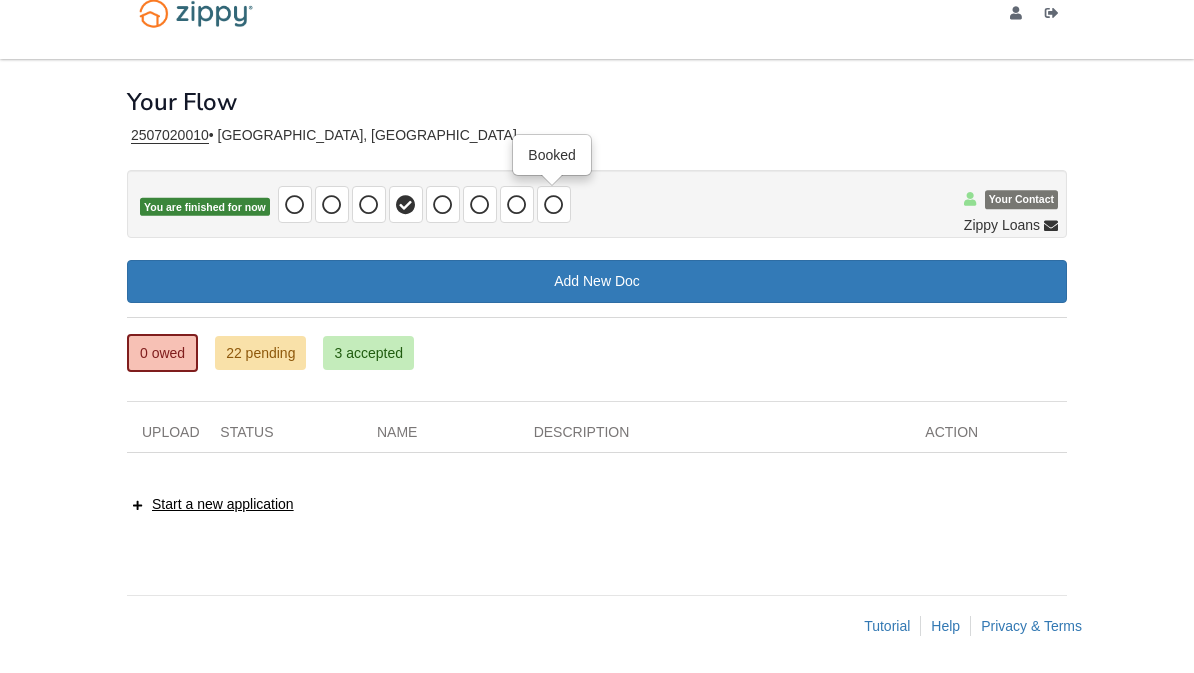 click at bounding box center (554, 205) 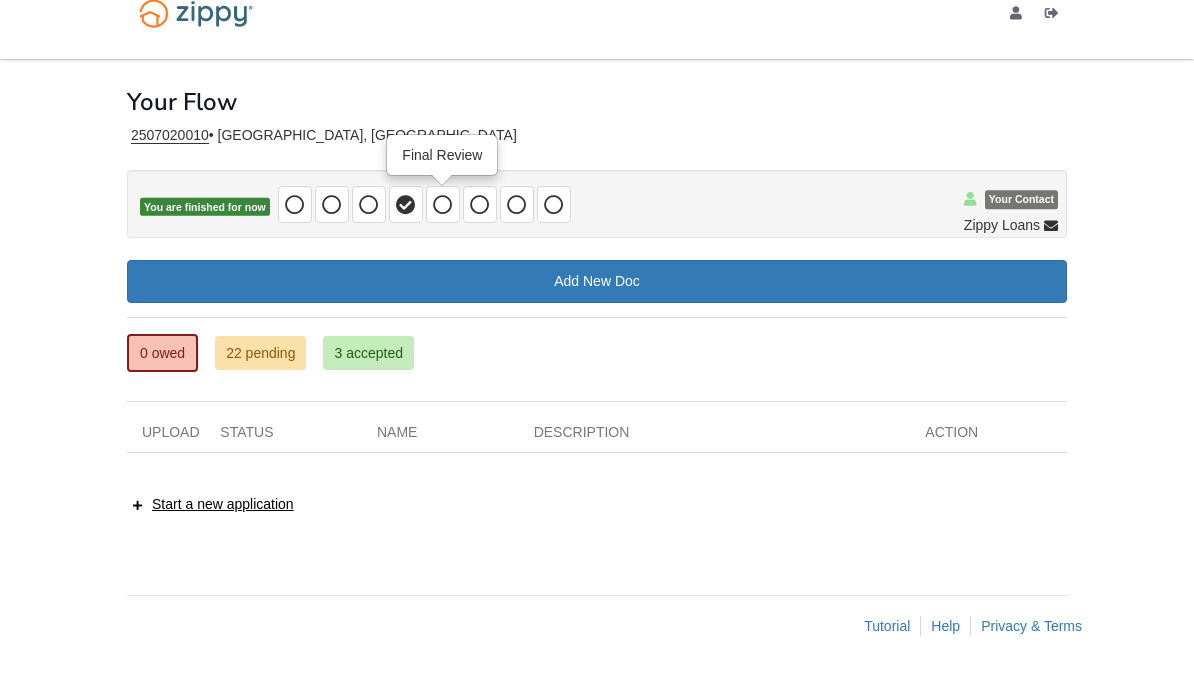 click at bounding box center (443, 205) 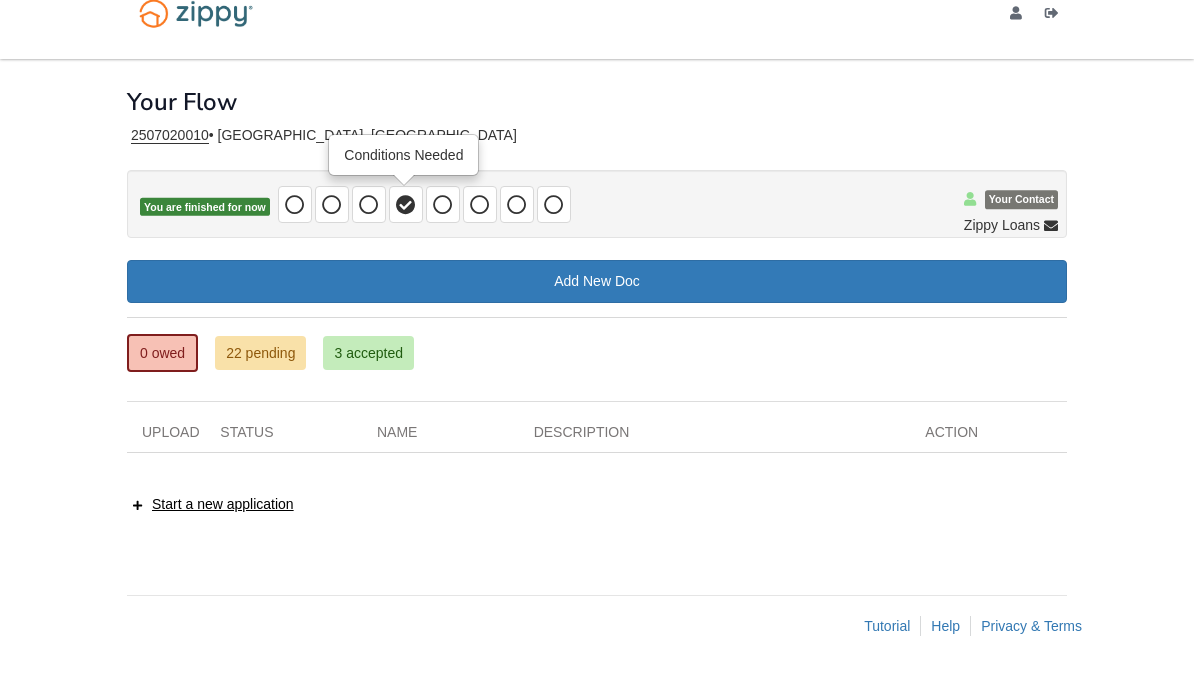 click at bounding box center [443, 206] 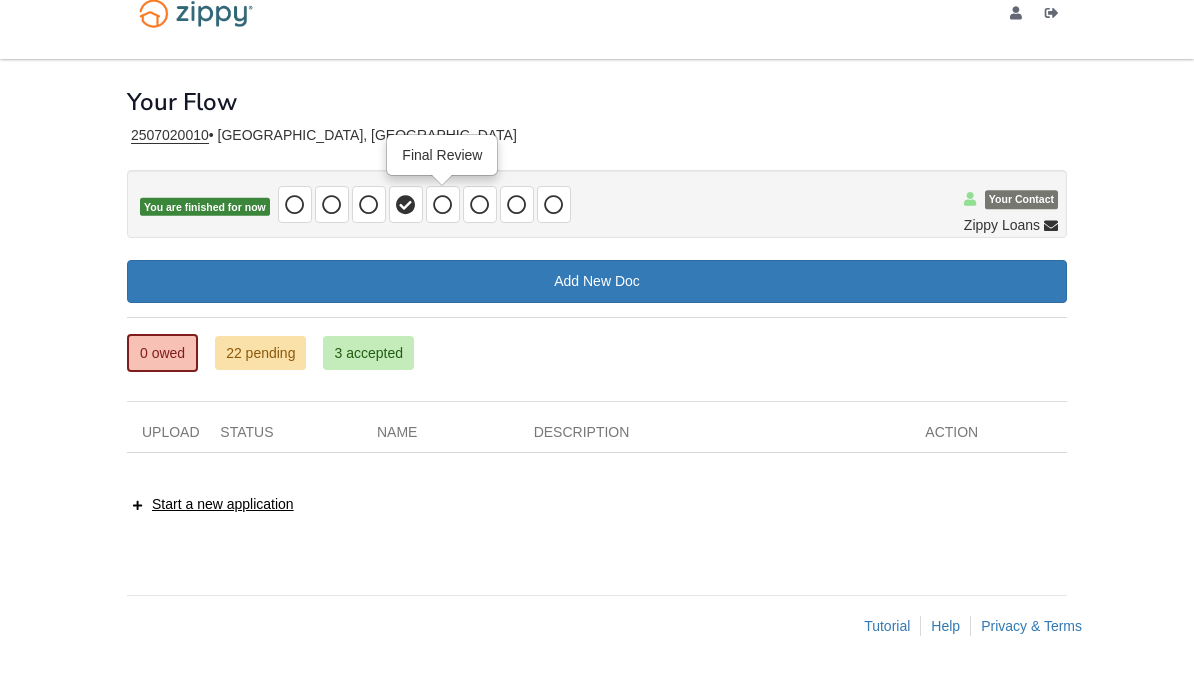 click at bounding box center (480, 206) 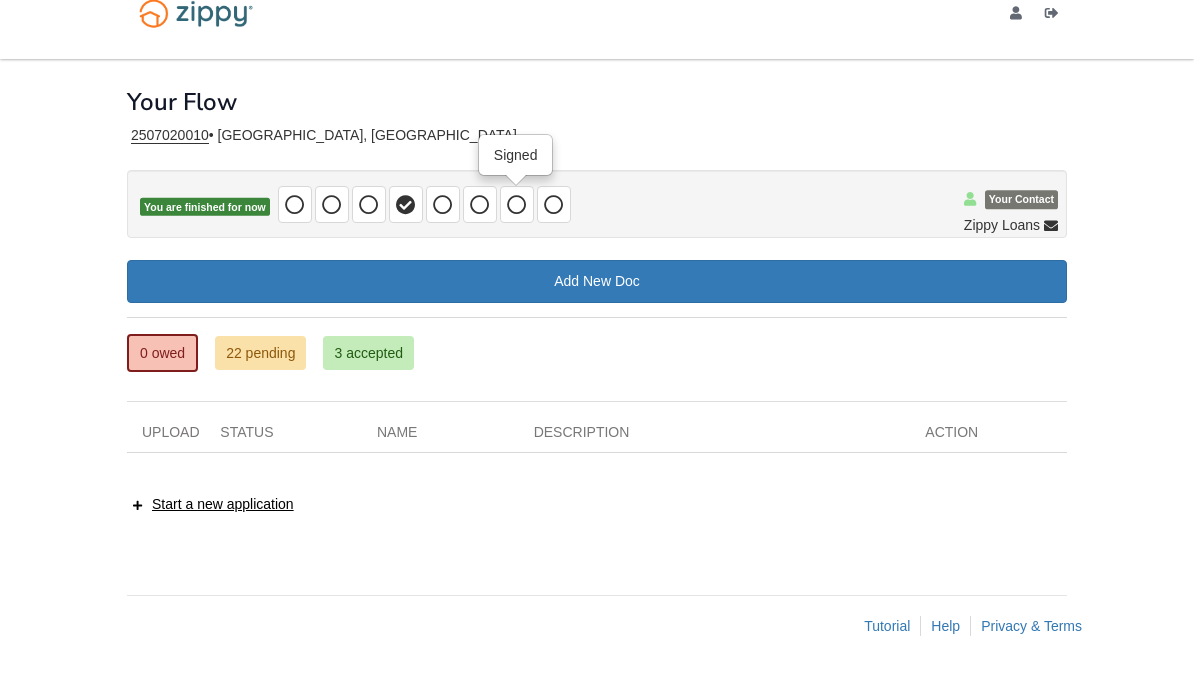click at bounding box center (517, 206) 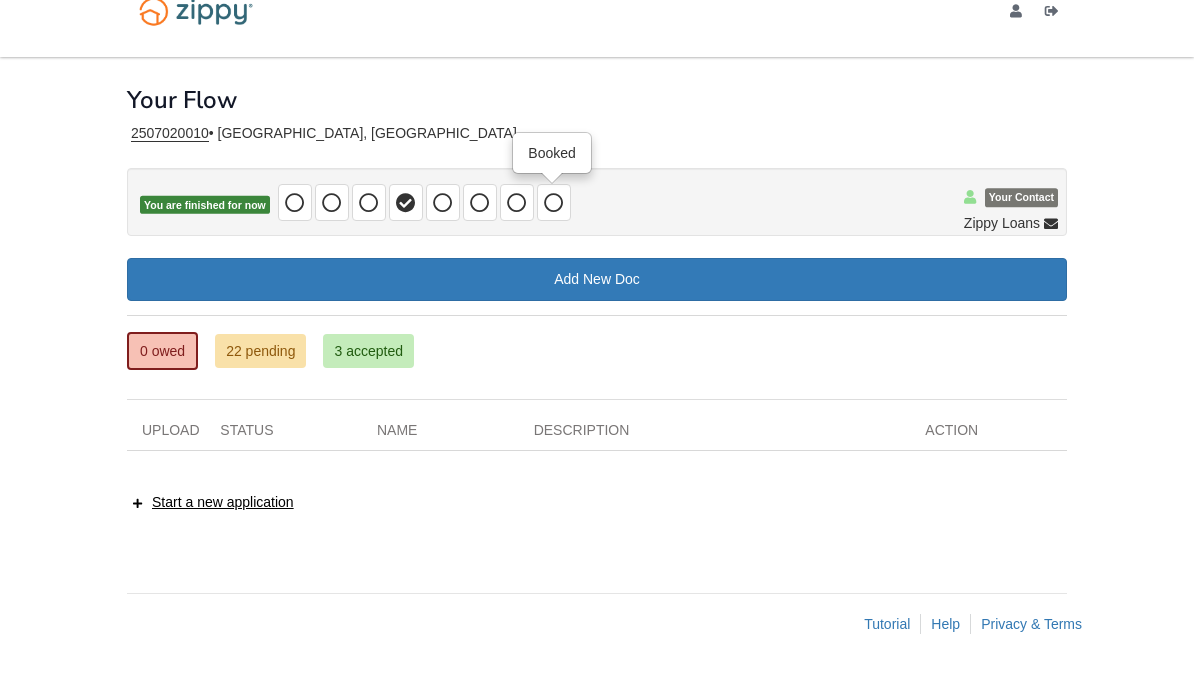 scroll, scrollTop: 0, scrollLeft: 0, axis: both 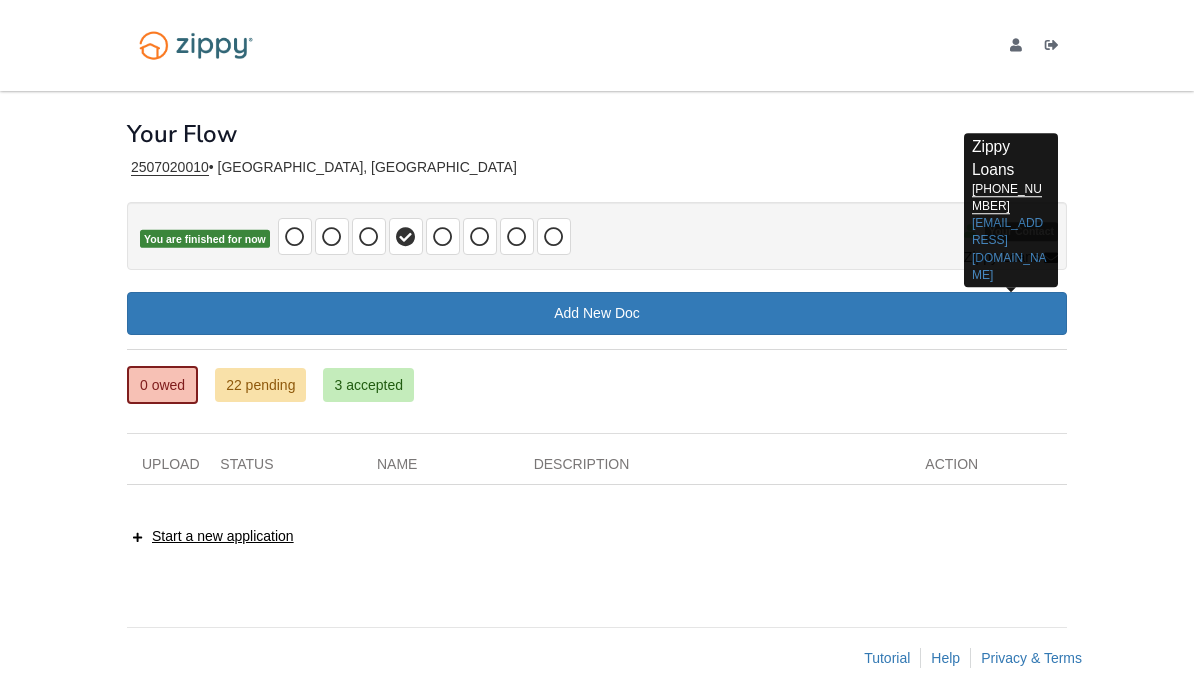 click on "Zippy Loans" at bounding box center [993, 158] 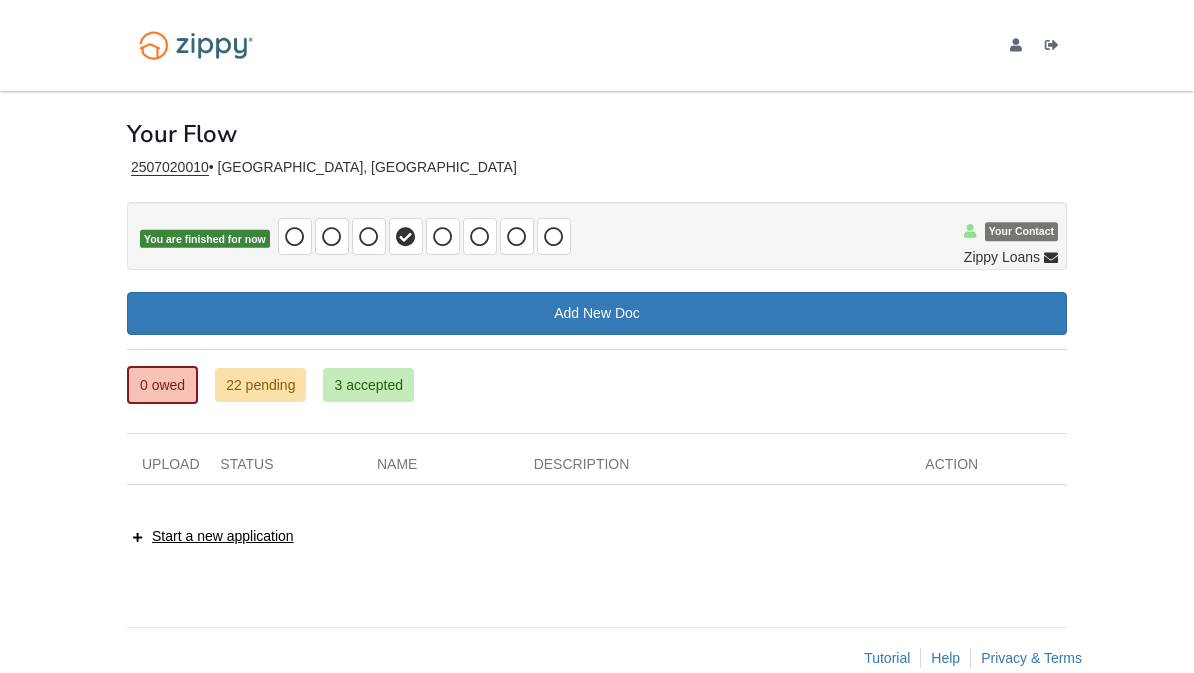 scroll, scrollTop: 31, scrollLeft: 0, axis: vertical 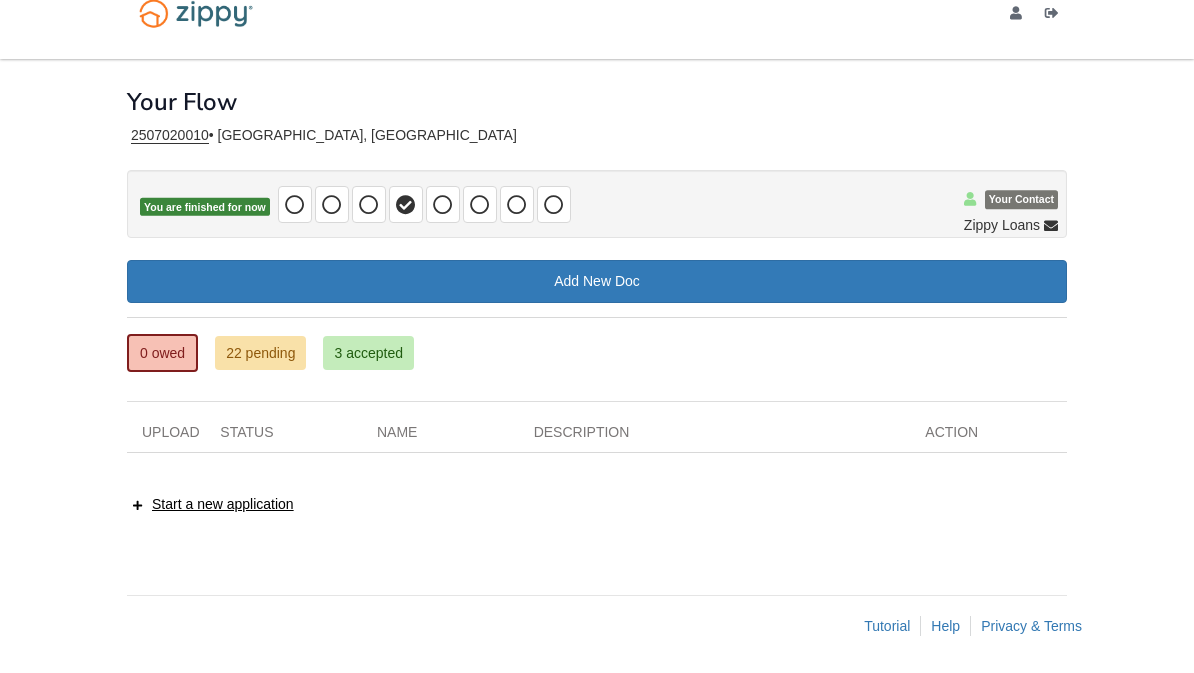 click on "22 pending" at bounding box center [260, 354] 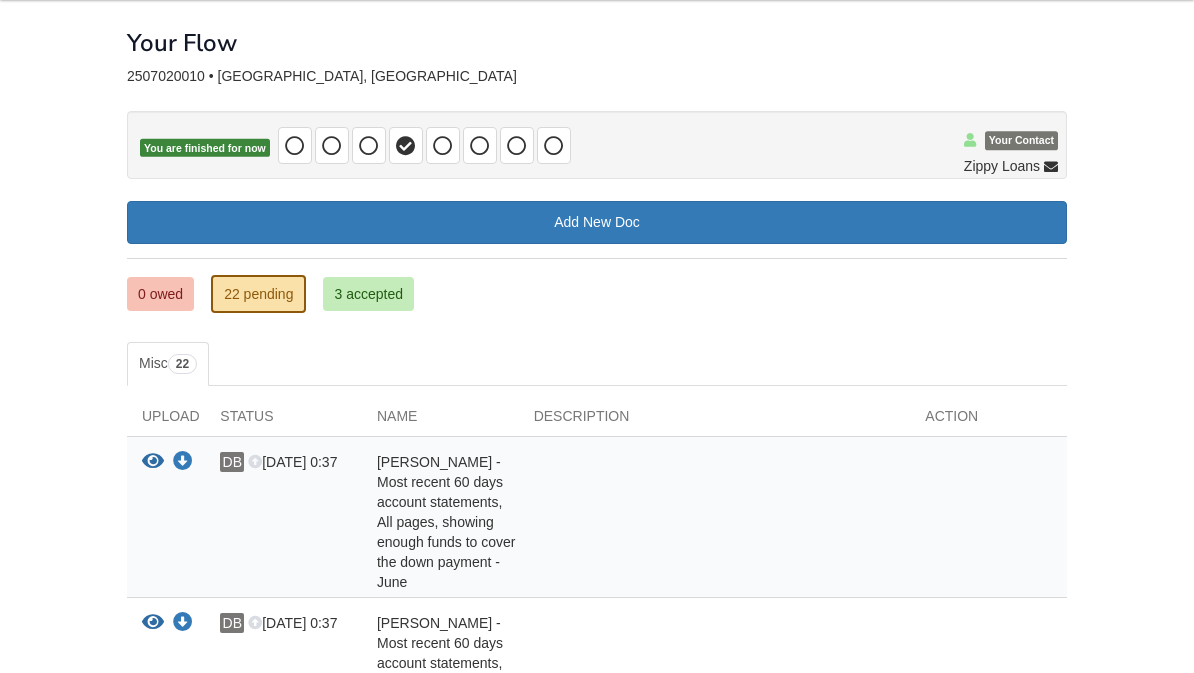 scroll, scrollTop: 0, scrollLeft: 0, axis: both 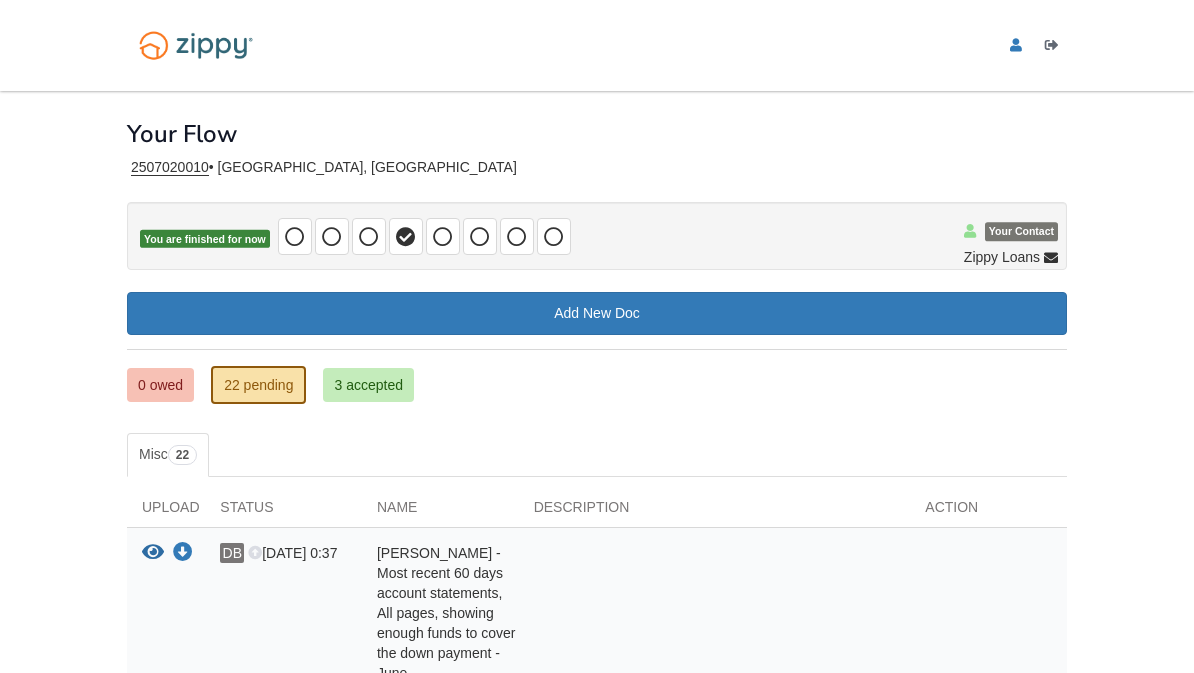 click on "[EMAIL_ADDRESS][DOMAIN_NAME]" at bounding box center (1020, 48) 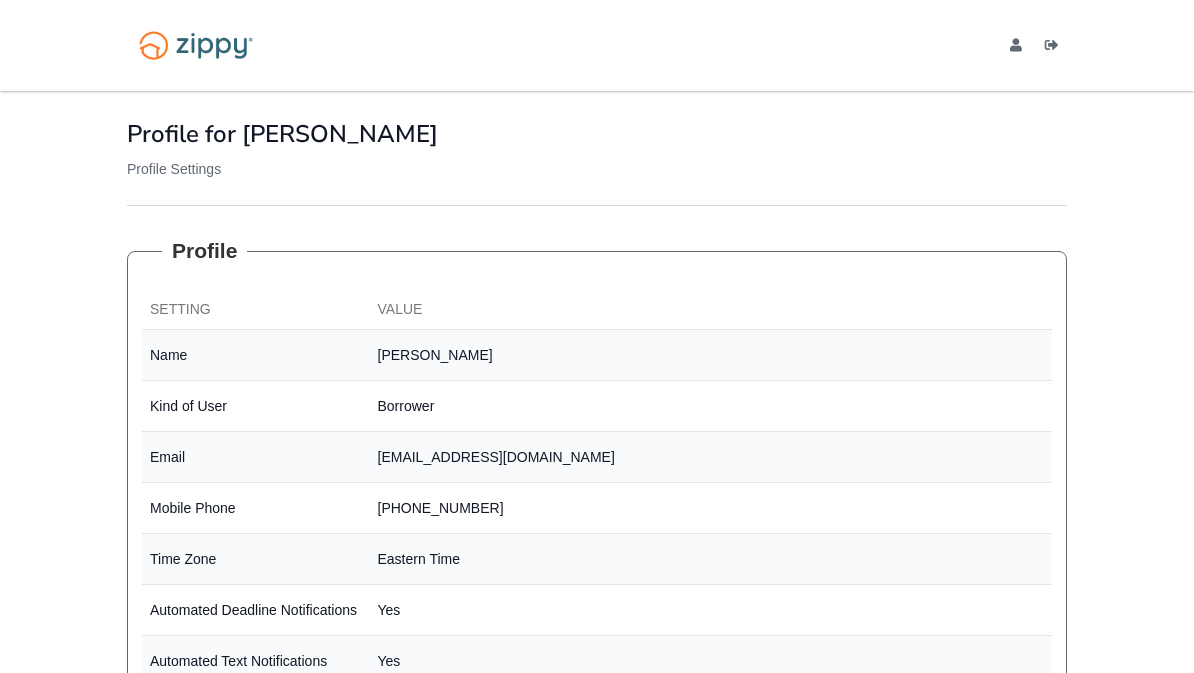scroll, scrollTop: 0, scrollLeft: 0, axis: both 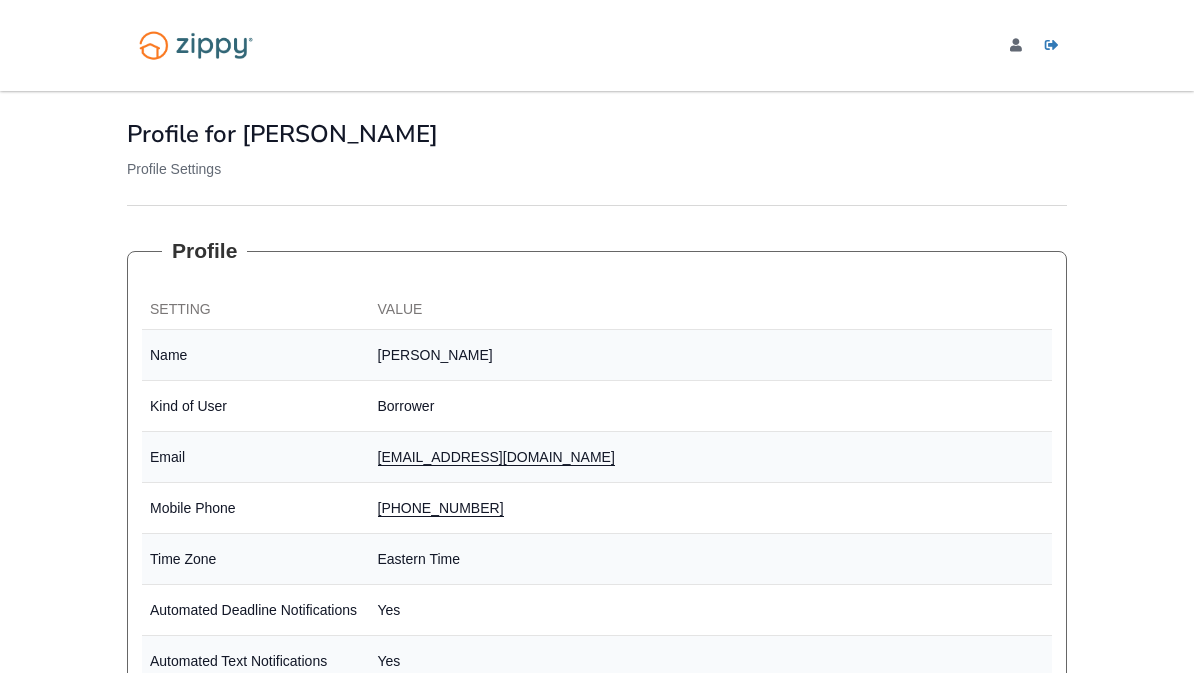 click on "Logout" at bounding box center (1056, 48) 